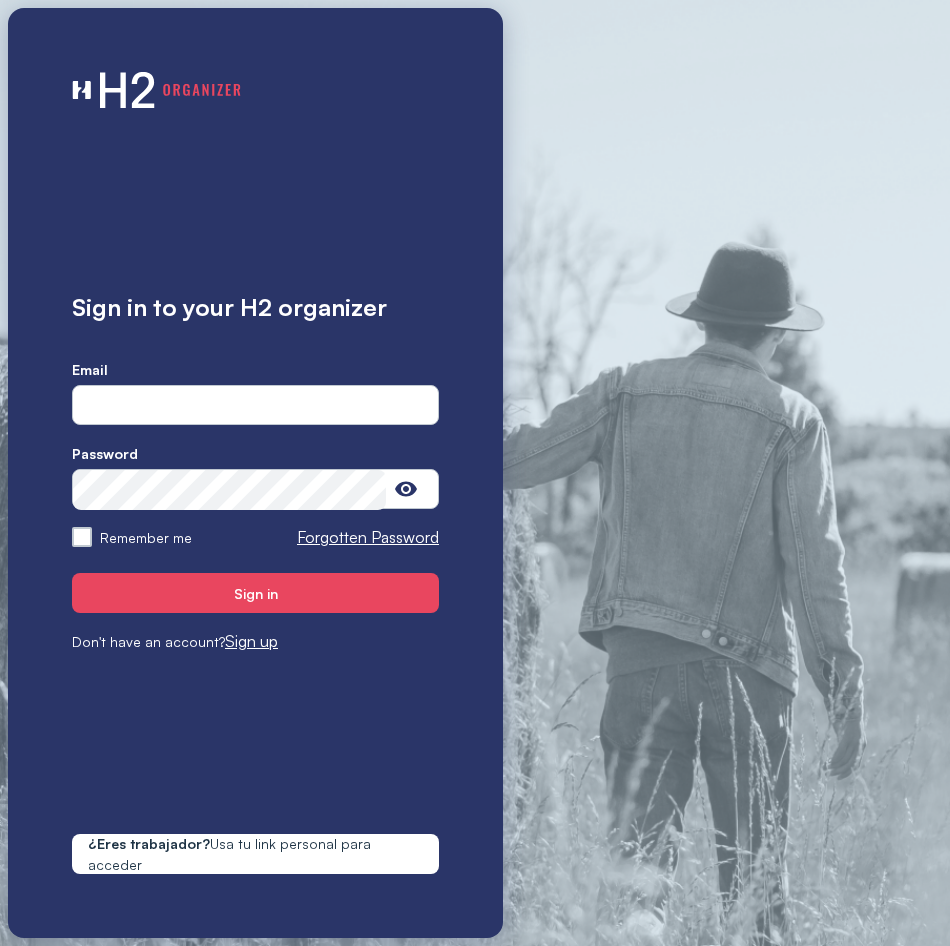 scroll, scrollTop: 0, scrollLeft: 0, axis: both 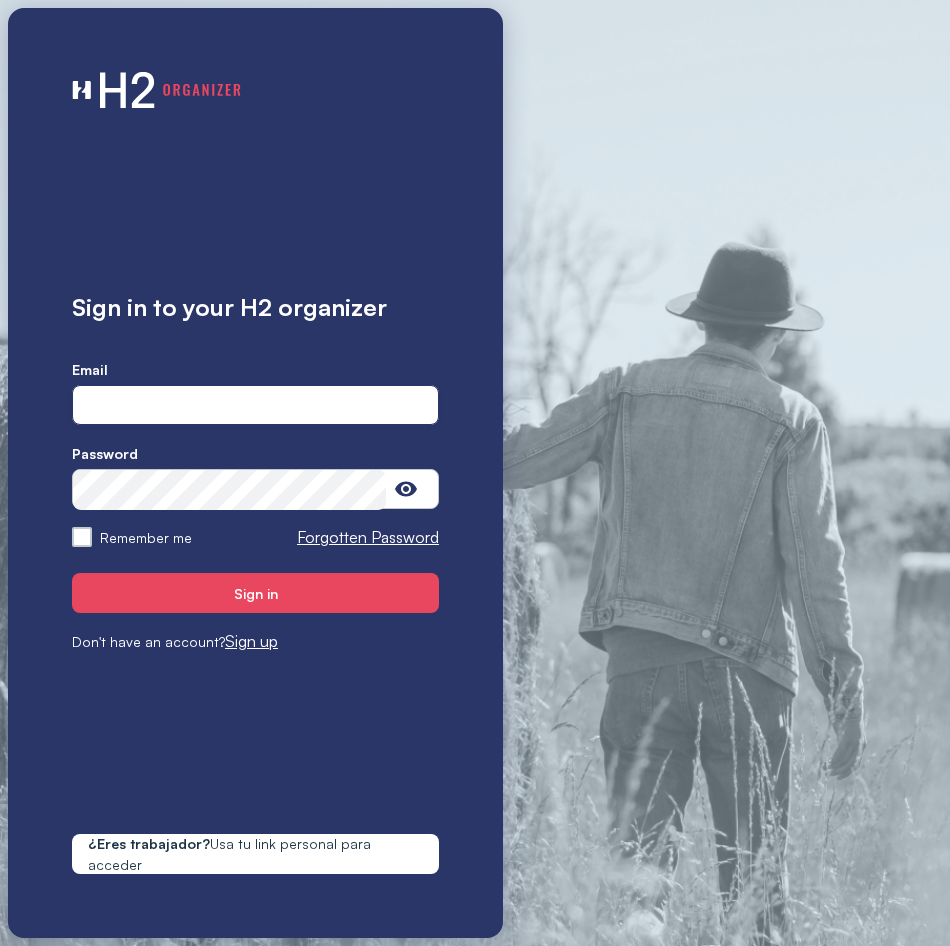 click at bounding box center (255, 406) 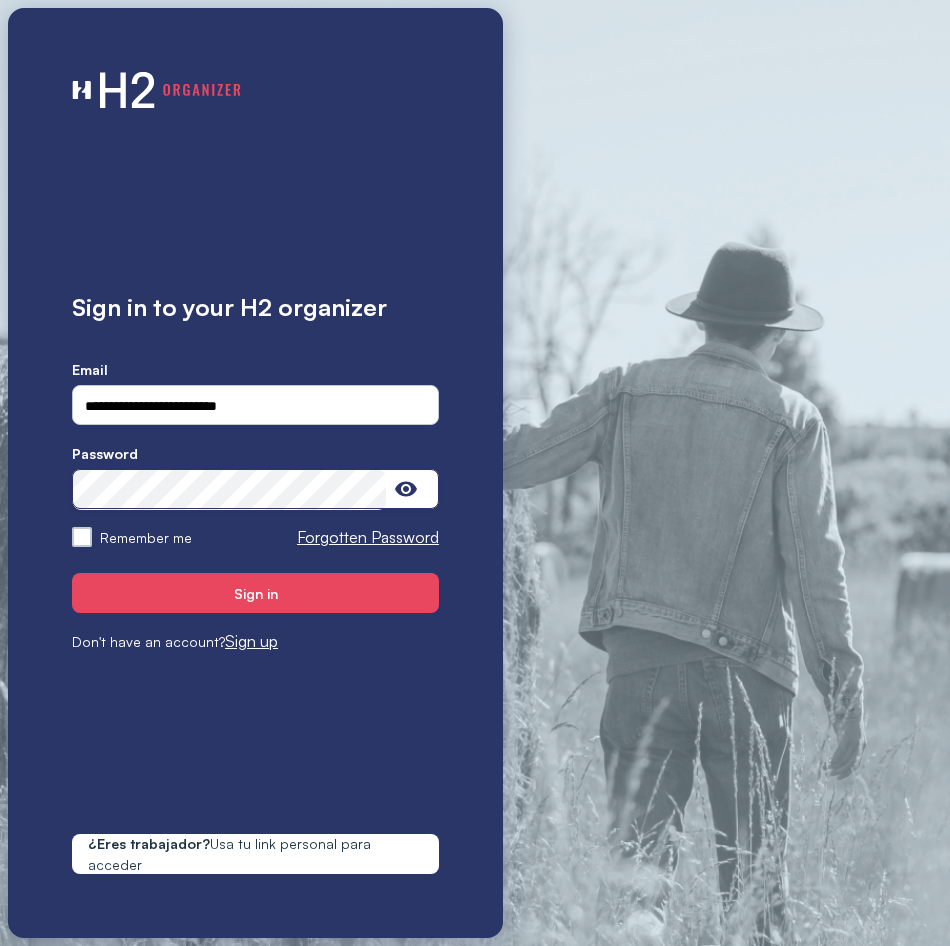 click on "Sign in" at bounding box center [255, 593] 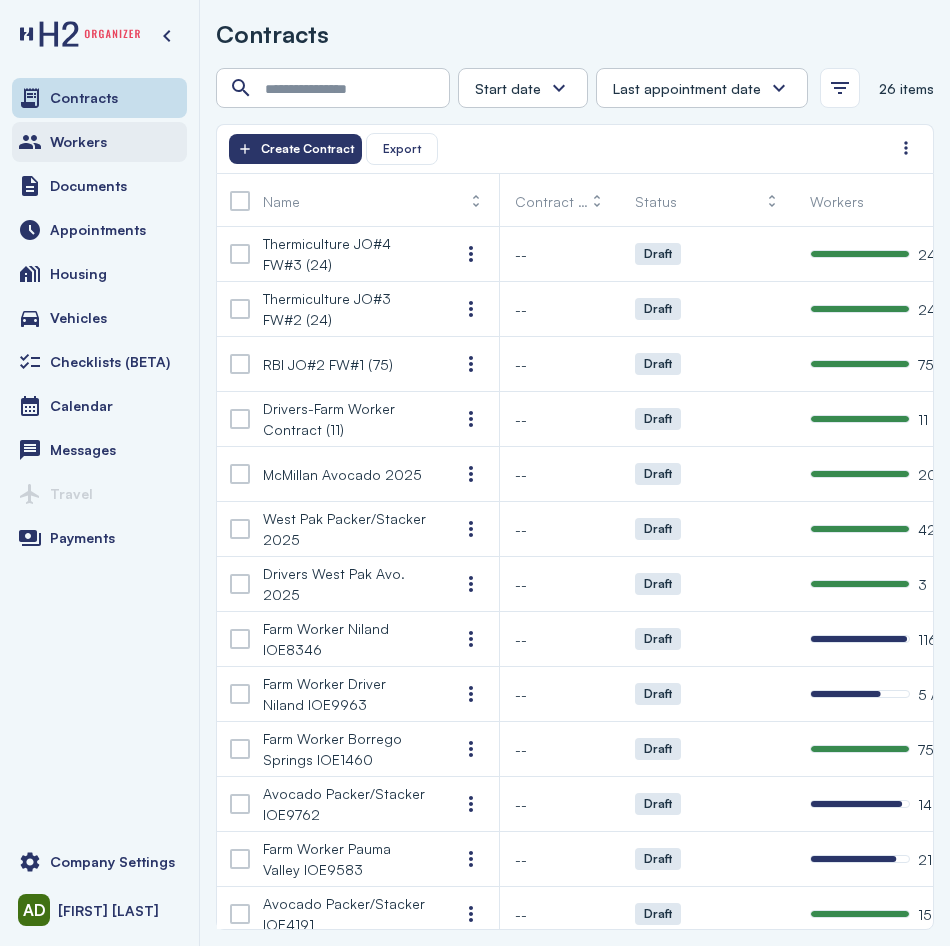 click on "Workers" at bounding box center [99, 142] 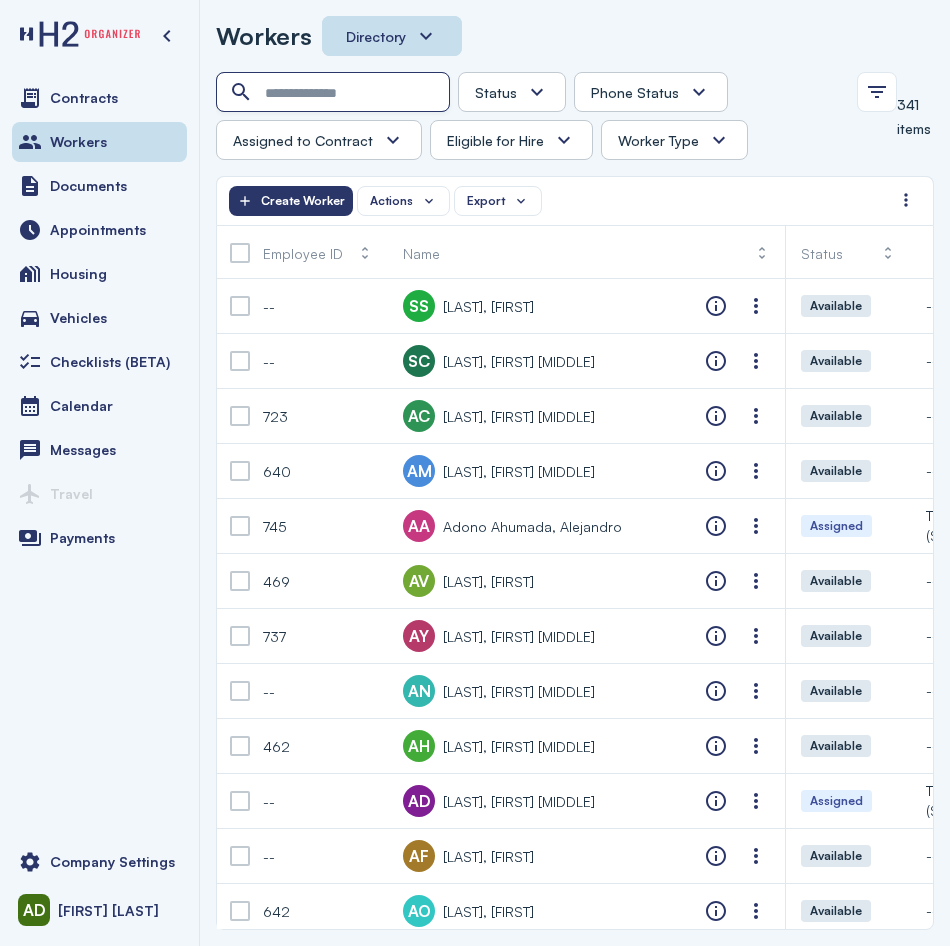 click at bounding box center (335, 93) 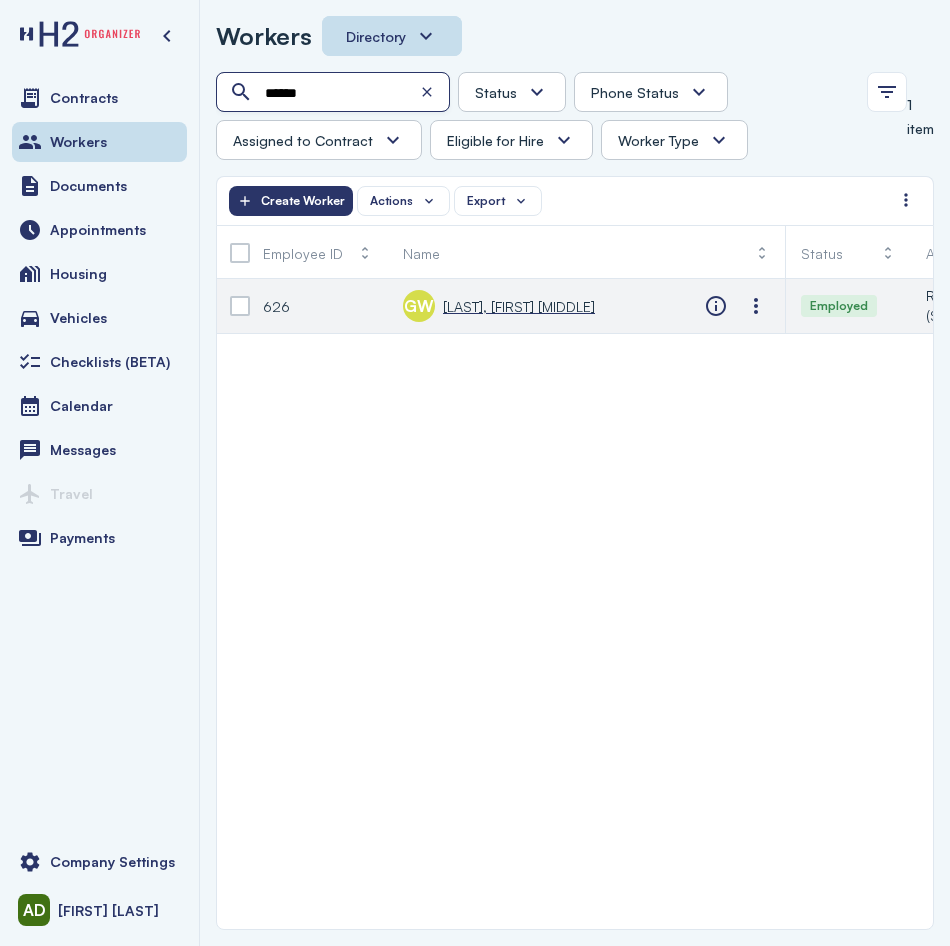 type on "******" 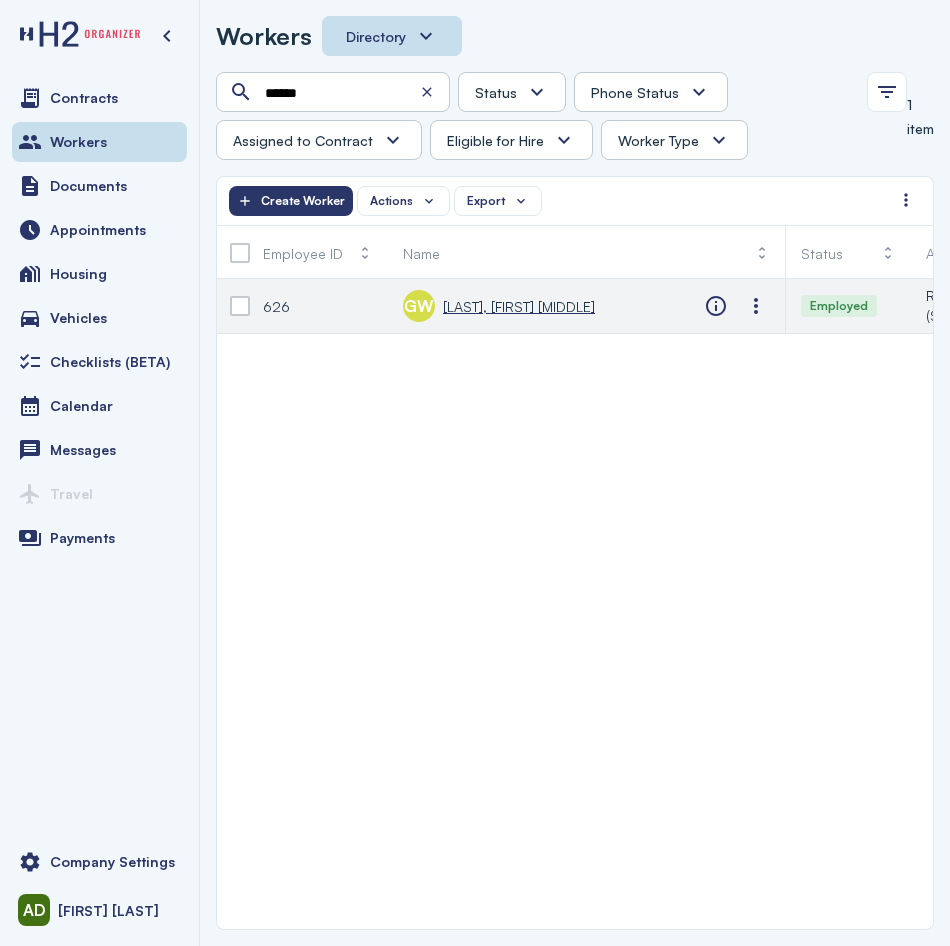 click on "[LAST], [FIRST] [MIDDLE]" at bounding box center (519, 306) 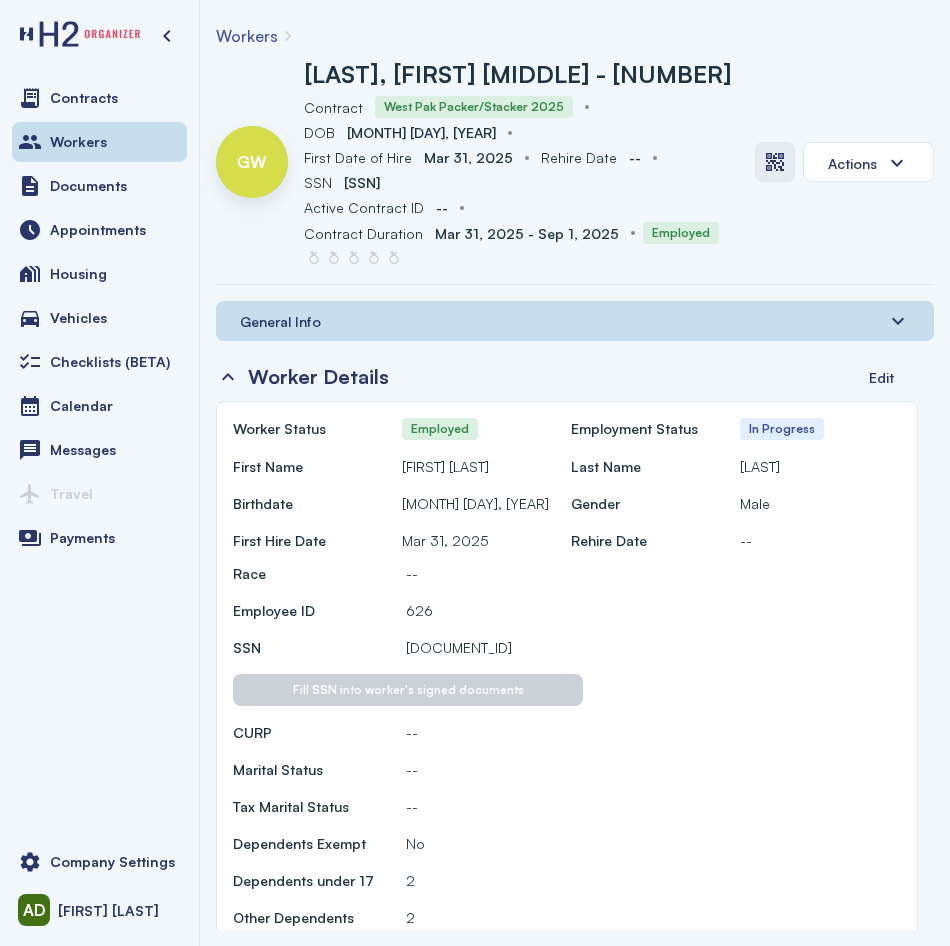 click at bounding box center [775, 162] 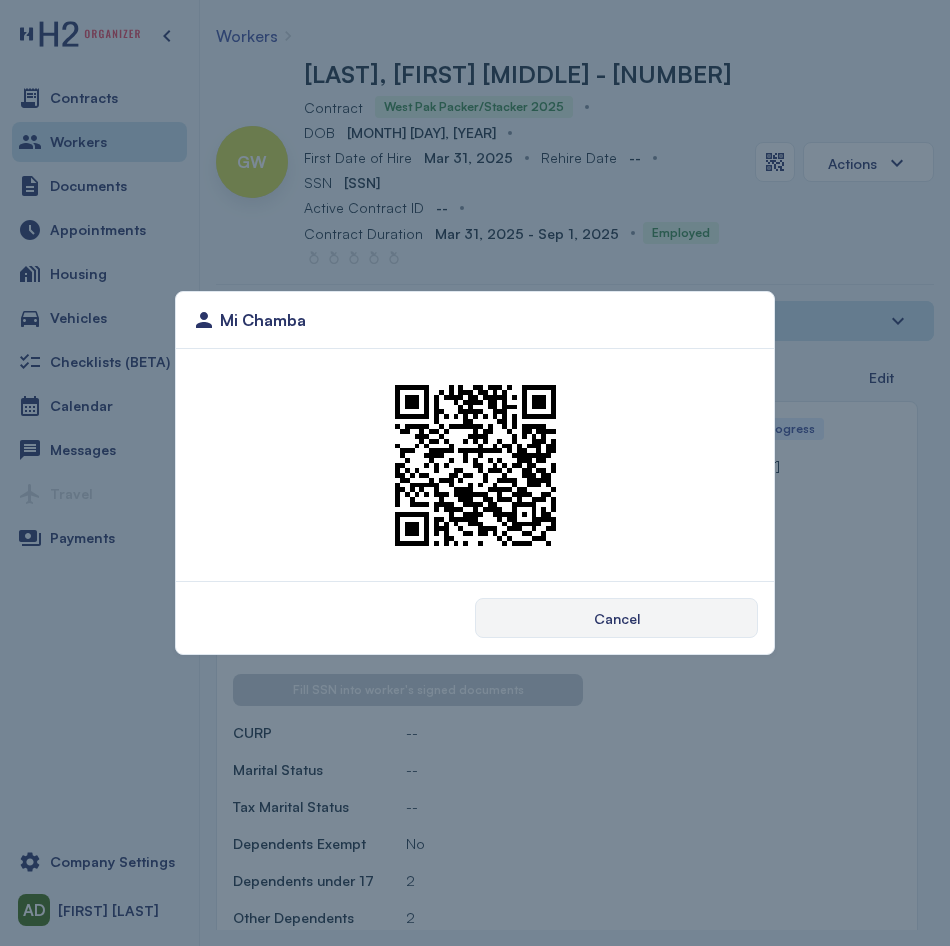 click on "Mi Chamba       Cancel" at bounding box center [475, 473] 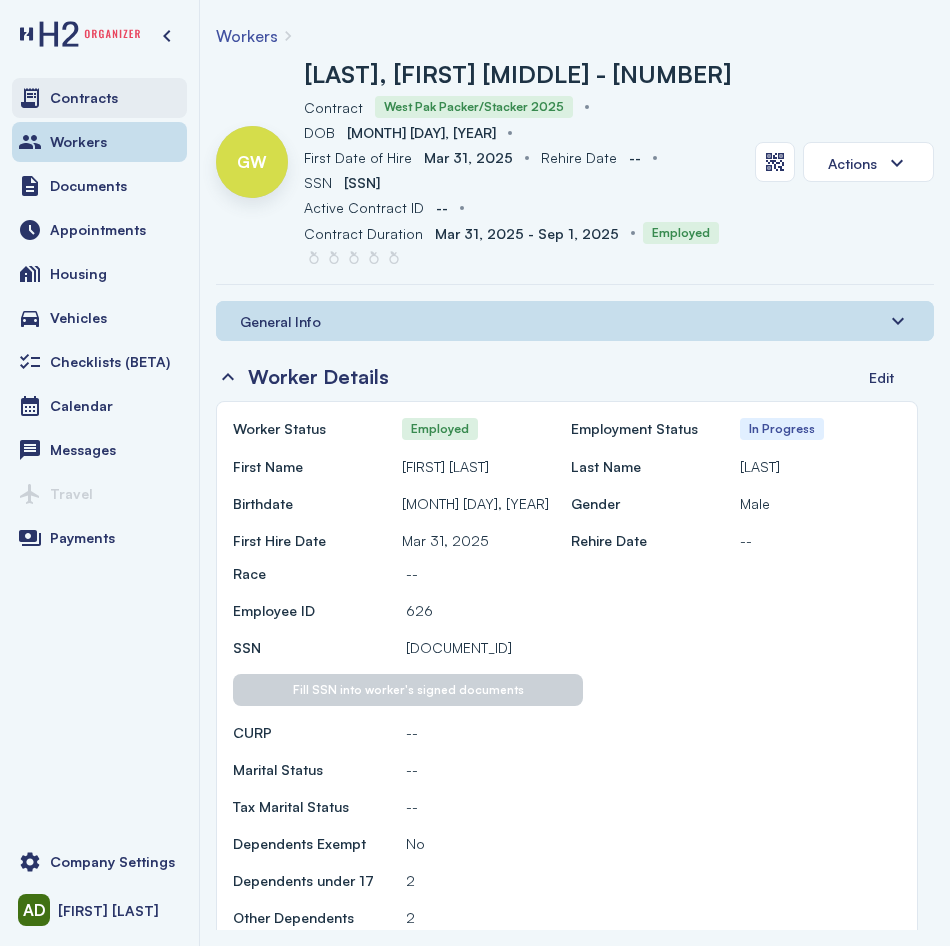 drag, startPoint x: 45, startPoint y: 137, endPoint x: 63, endPoint y: 91, distance: 49.396355 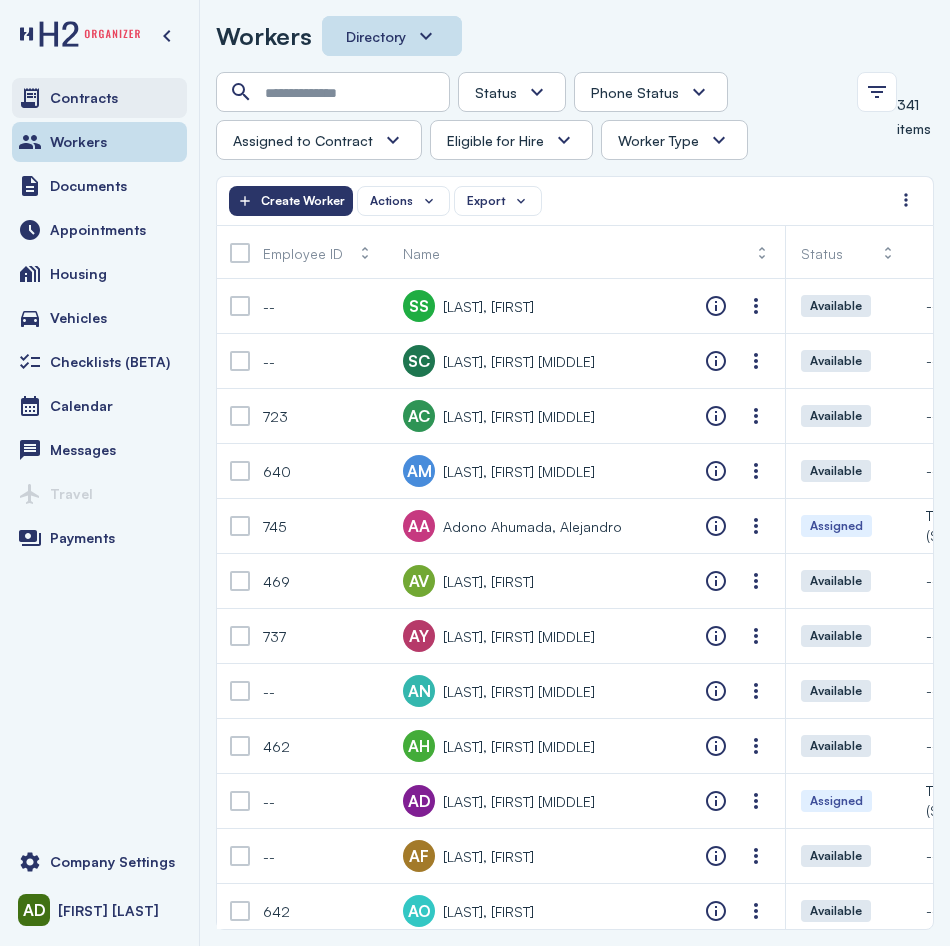 click on "Contracts" at bounding box center (84, 98) 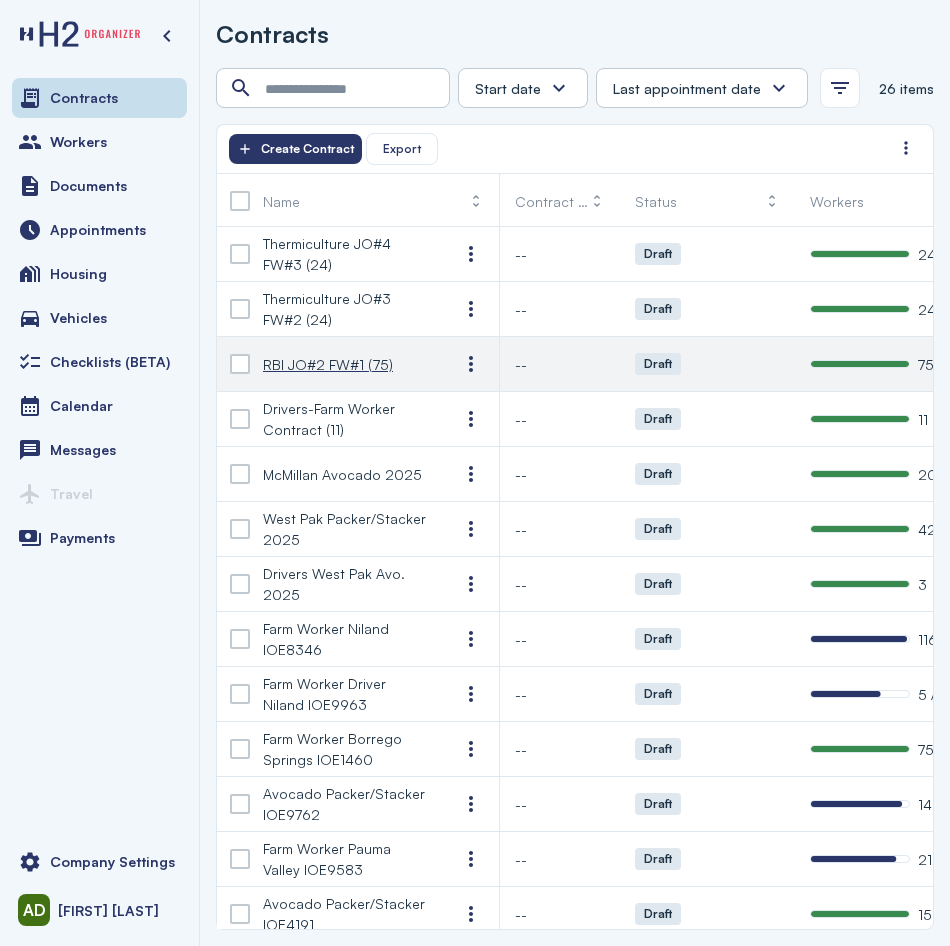 click on "RBI JO#2 FW#1 (75)" at bounding box center [328, 364] 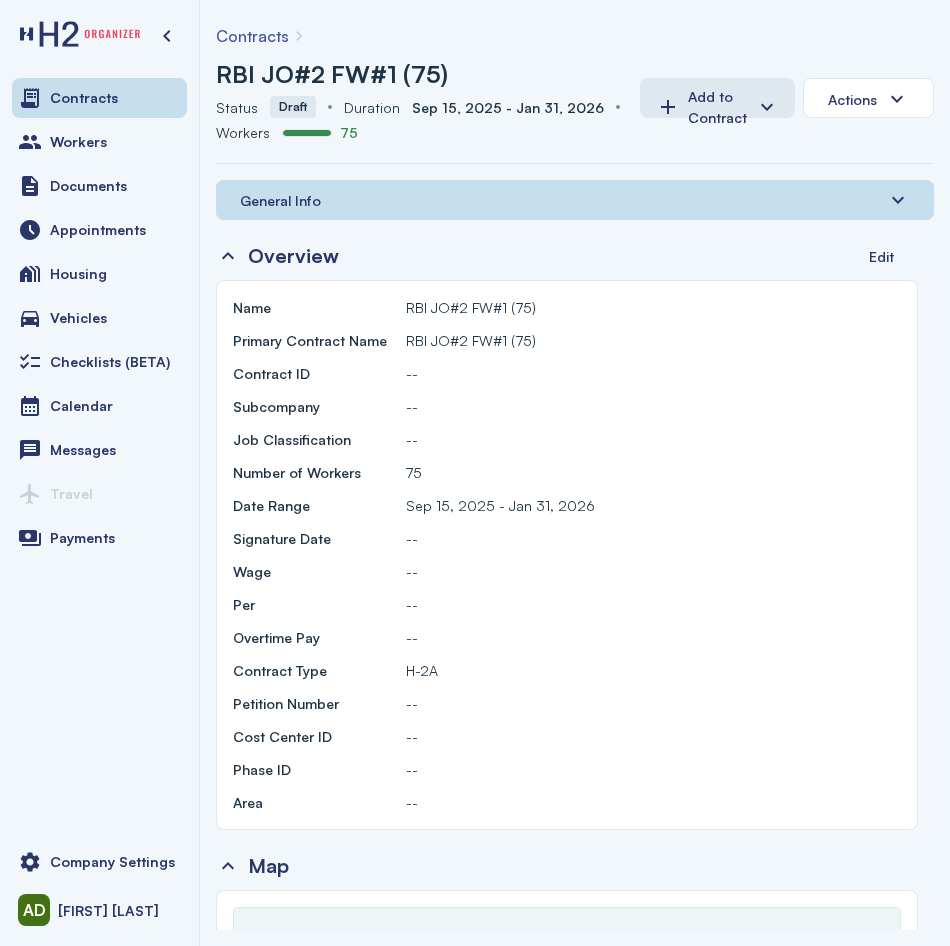 click on "General Info" at bounding box center (280, 200) 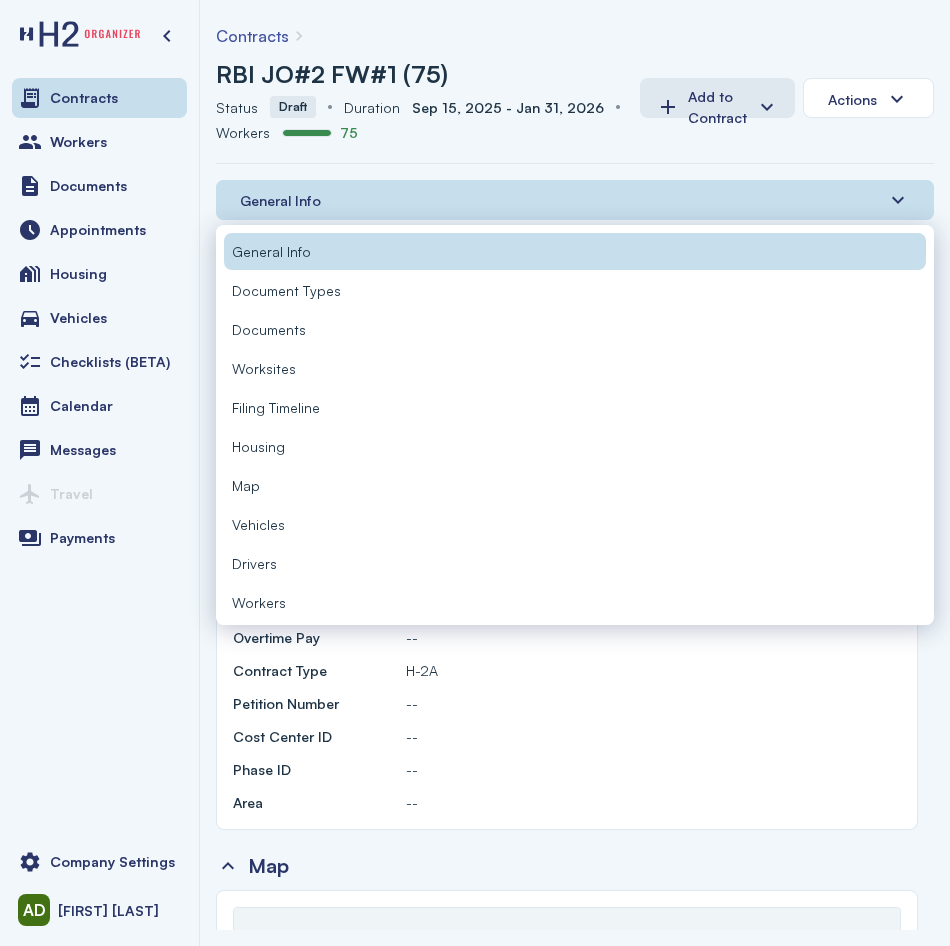 click on "Workers" at bounding box center [575, 602] 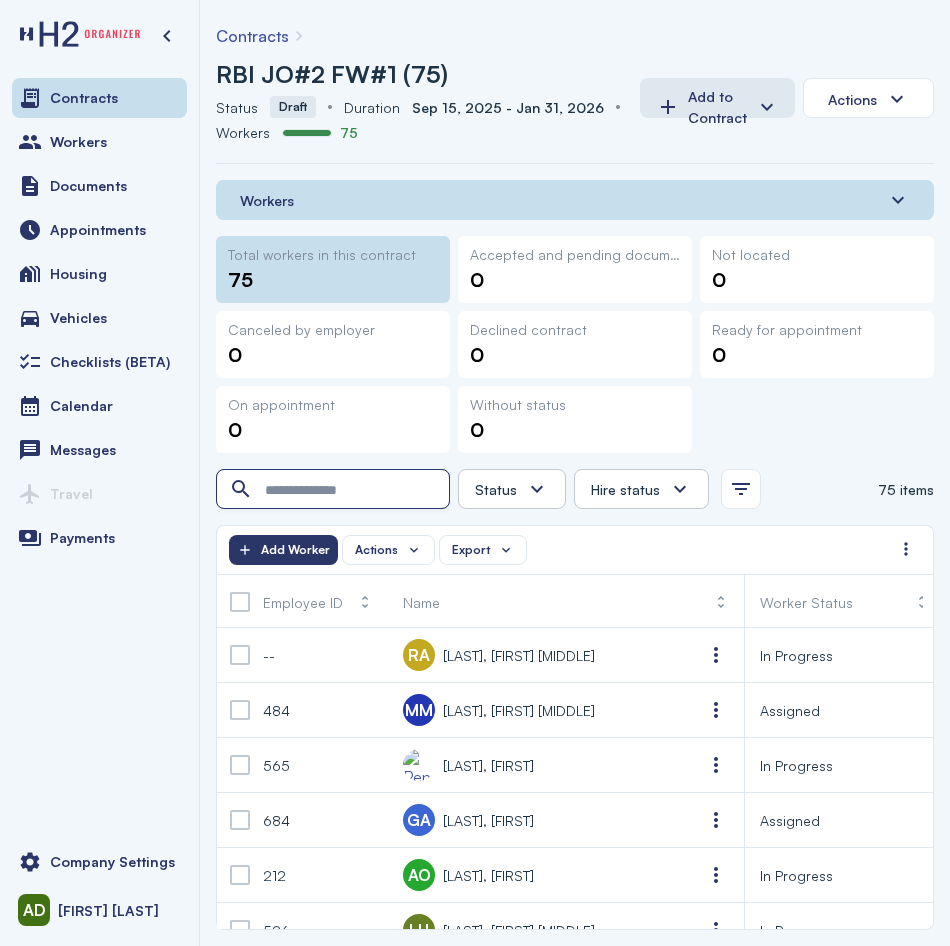 click at bounding box center (335, 490) 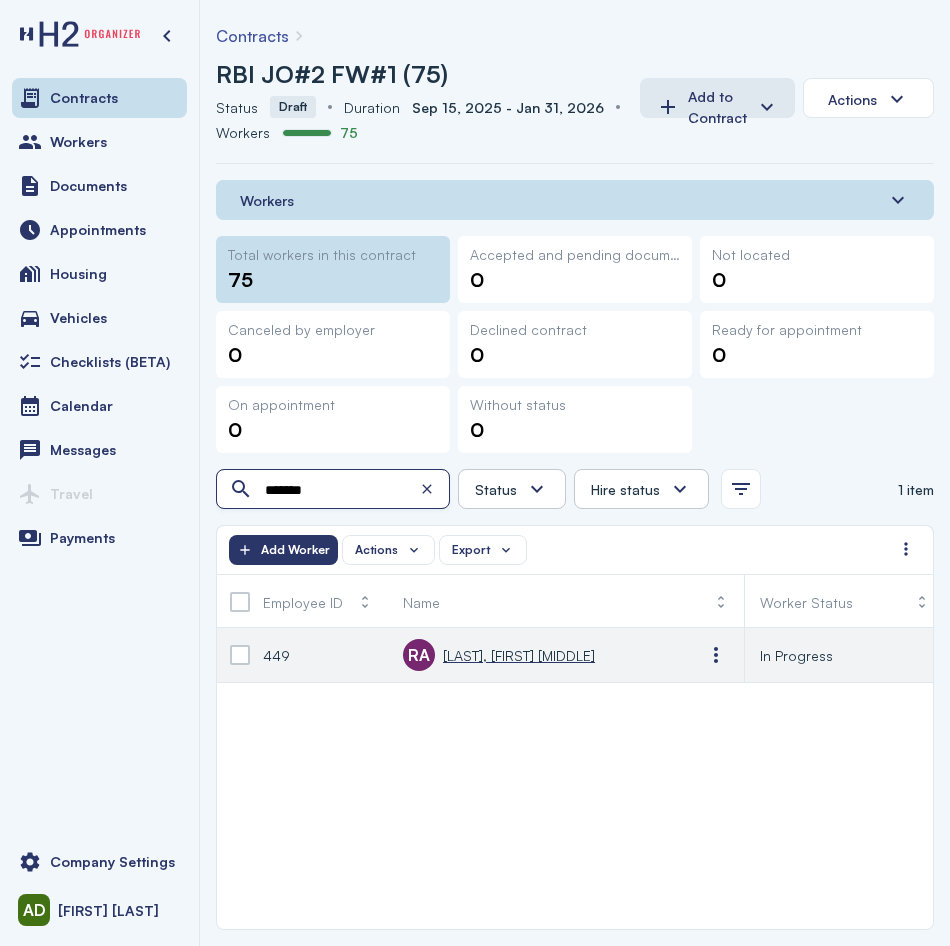 type on "*******" 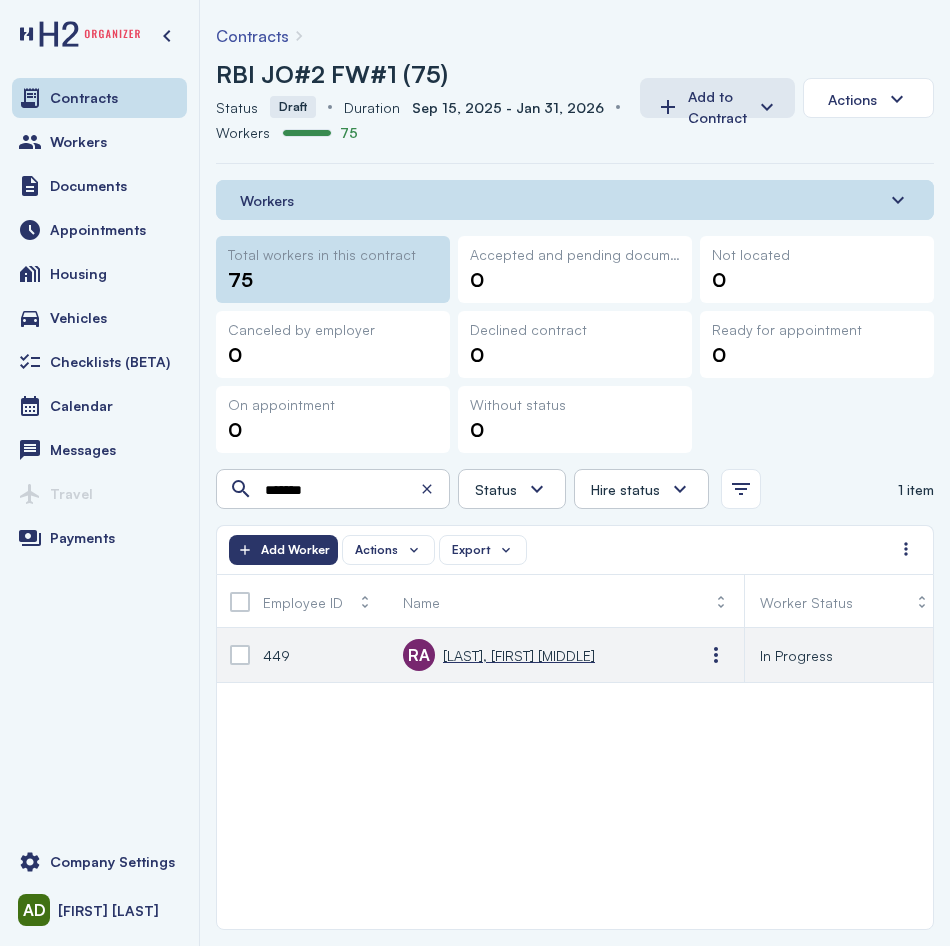 click on "[LAST], [FIRST] [MIDDLE]" at bounding box center (519, 655) 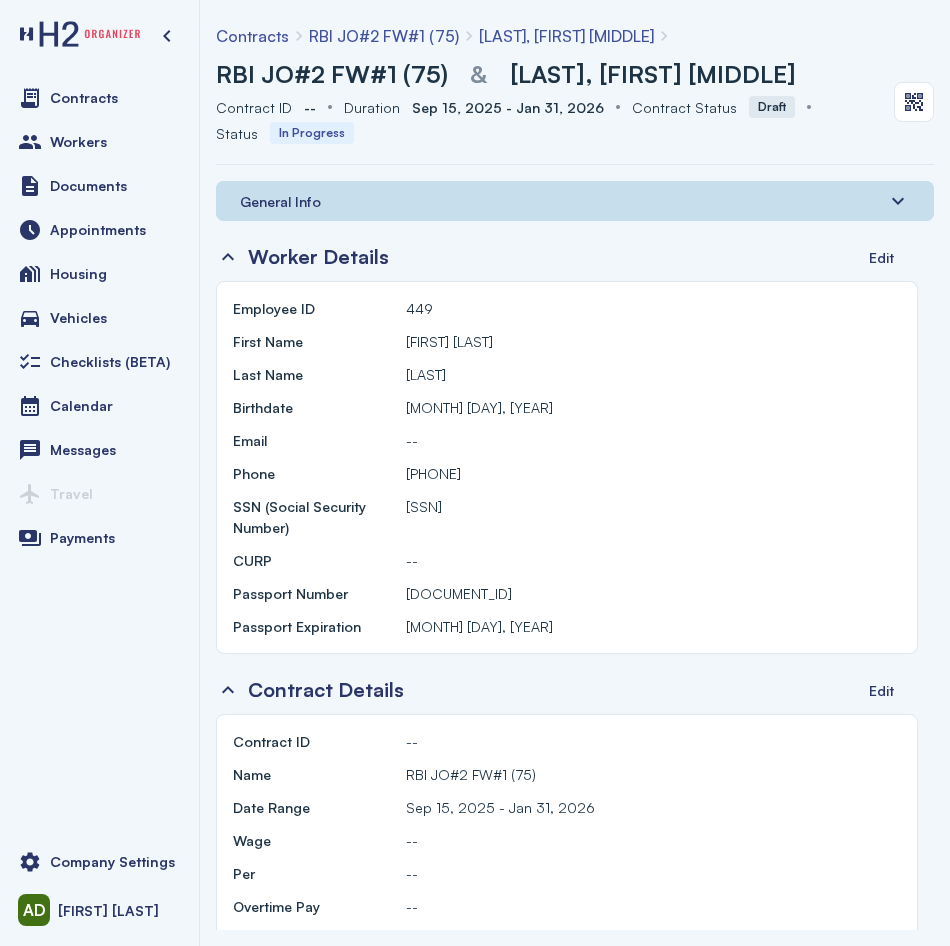 click on "General Info" at bounding box center (280, 201) 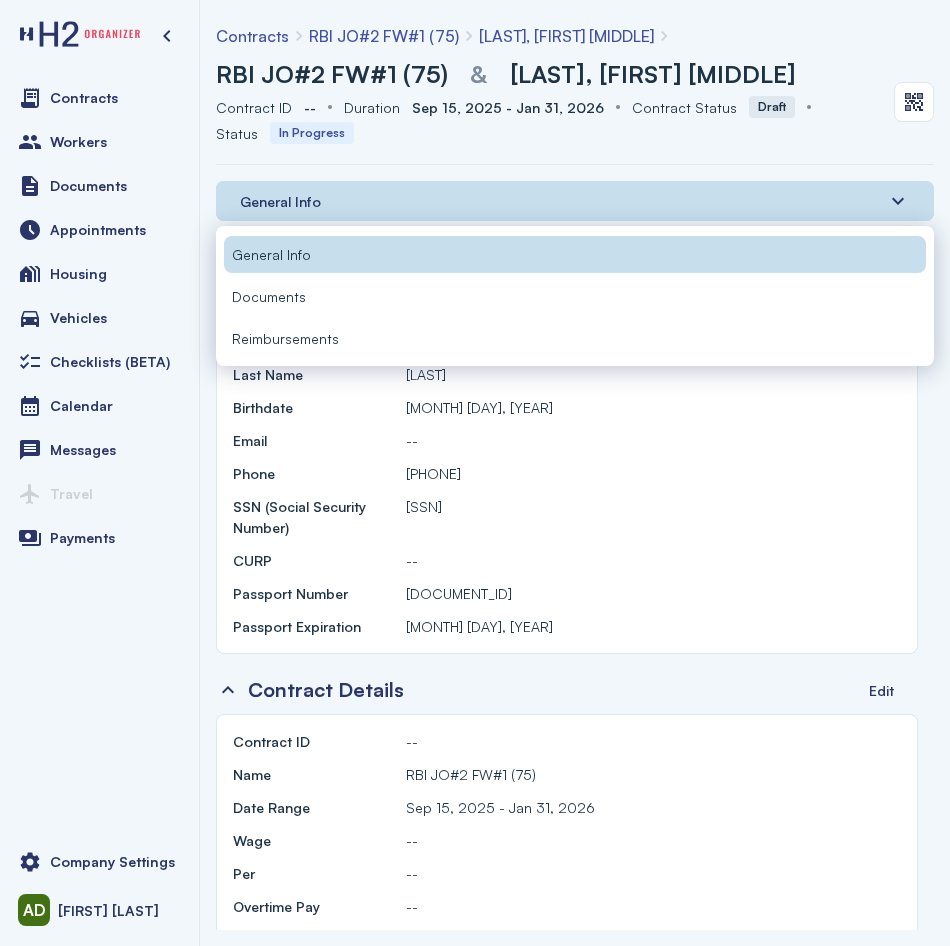 click on "General Info         Documents         Reimbursements" at bounding box center [575, 296] 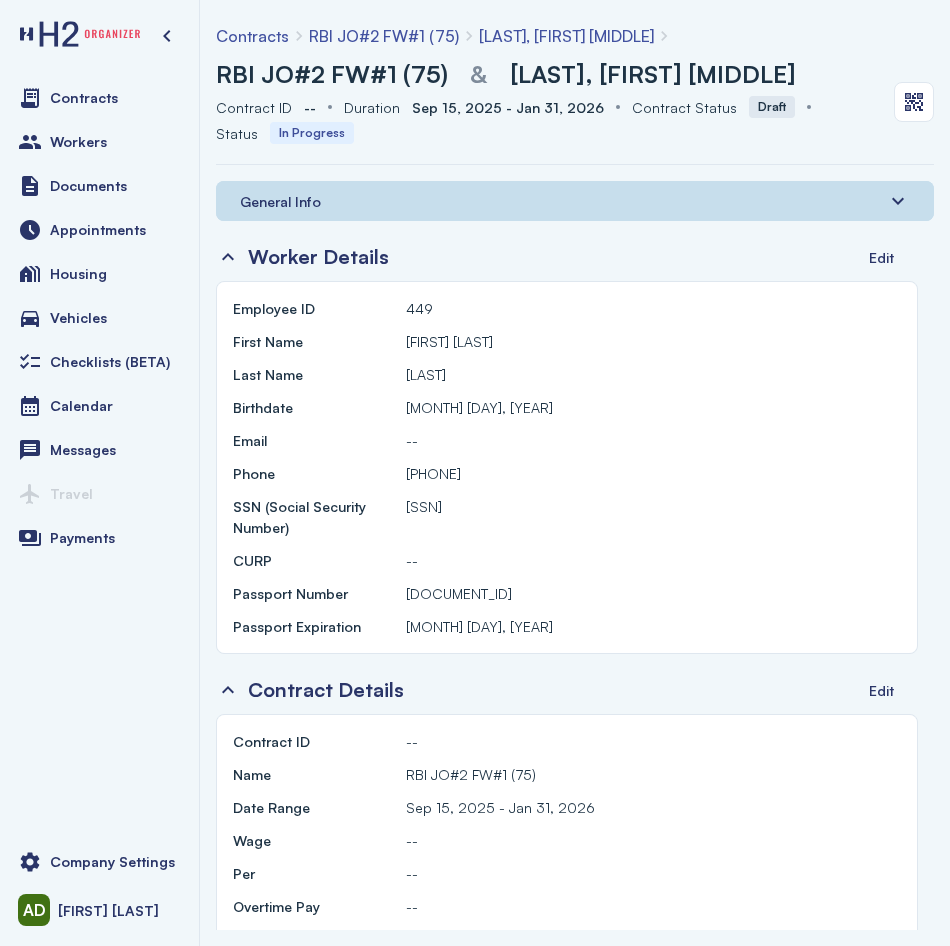 click on "General Info" at bounding box center [280, 201] 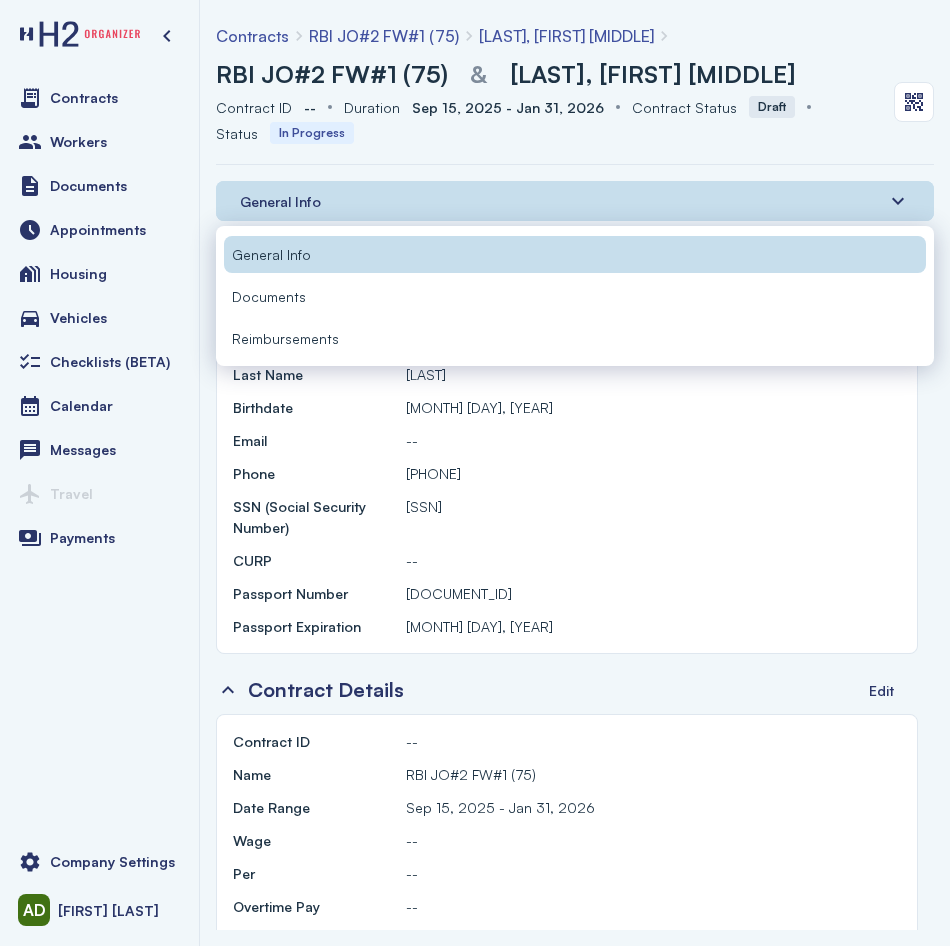 click on "Documents" at bounding box center [269, 296] 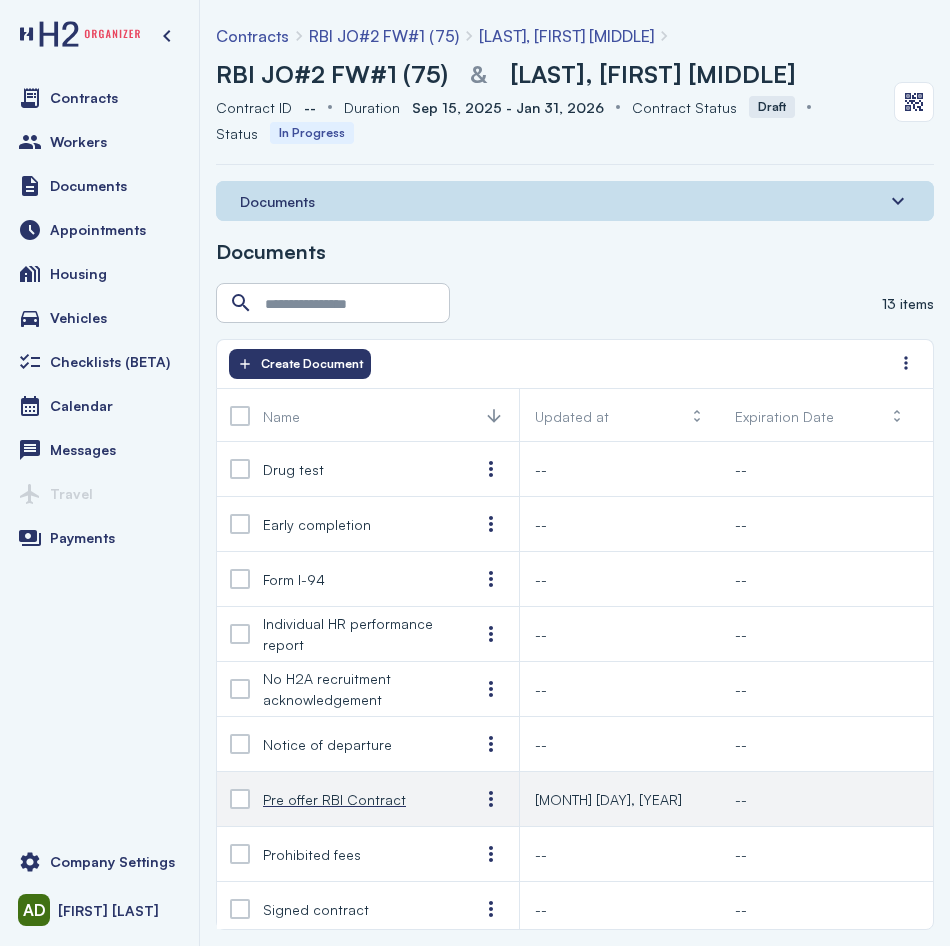 scroll, scrollTop: 100, scrollLeft: 0, axis: vertical 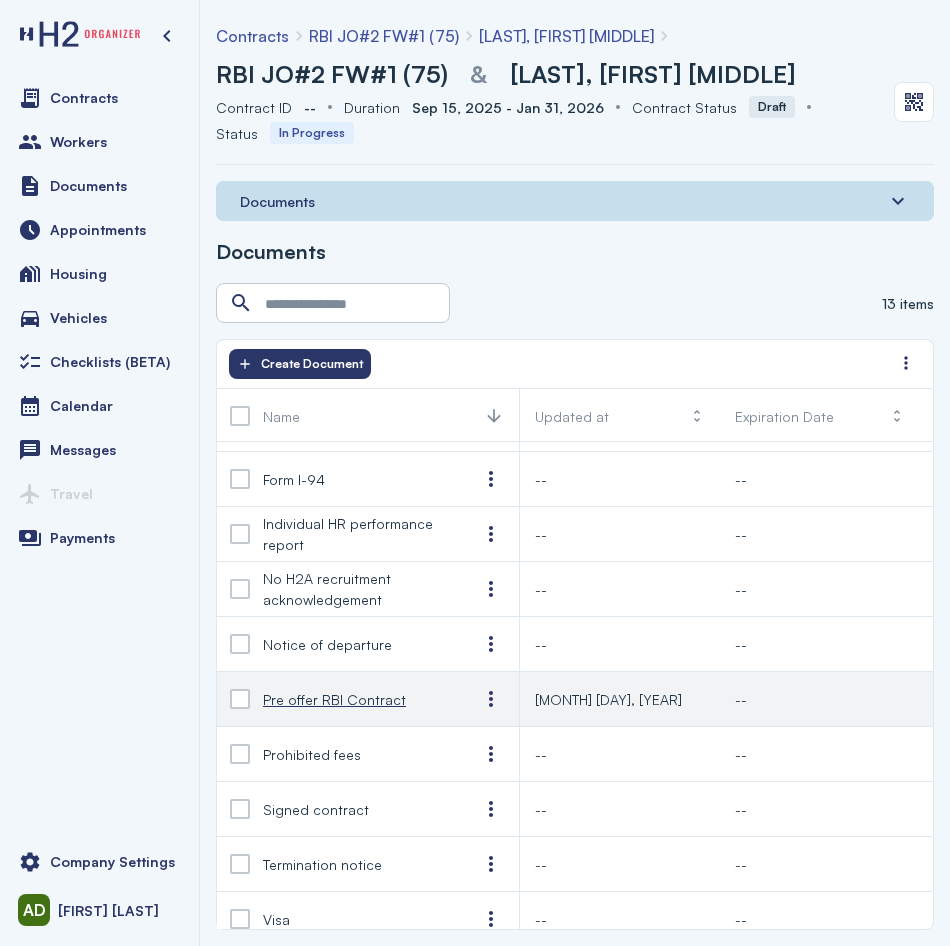 click on "Pre offer RBI Contract" at bounding box center (334, 699) 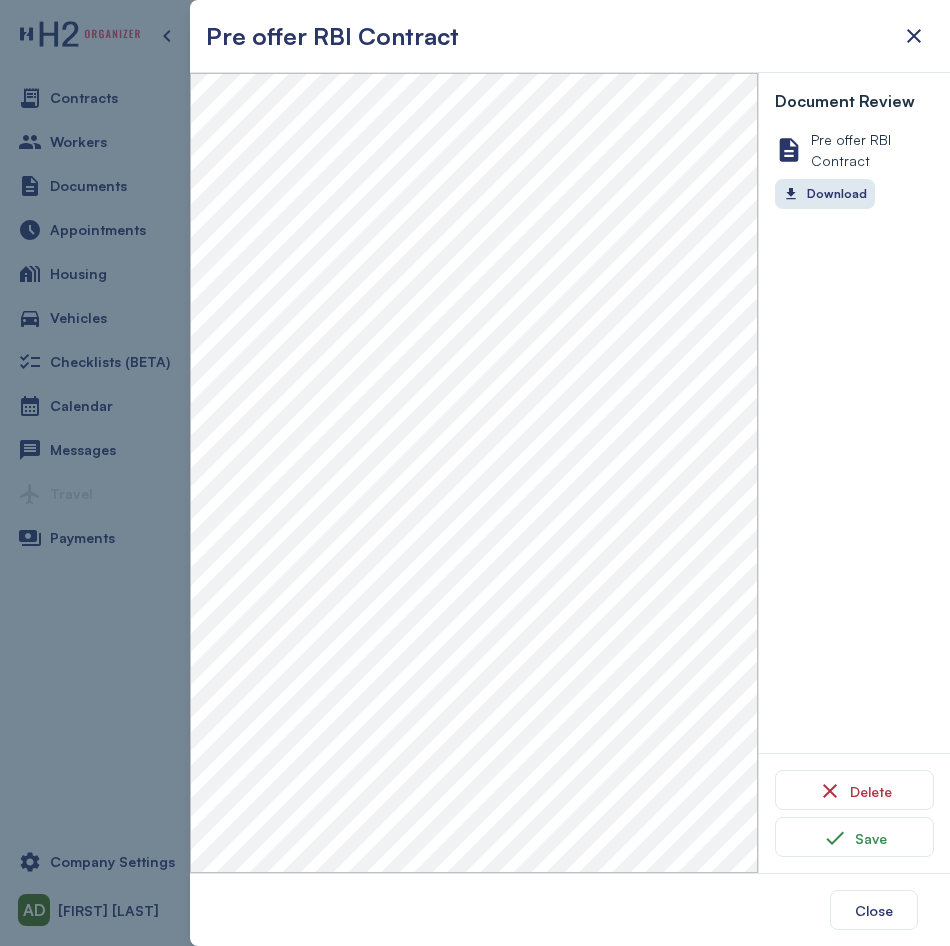 click at bounding box center (475, 473) 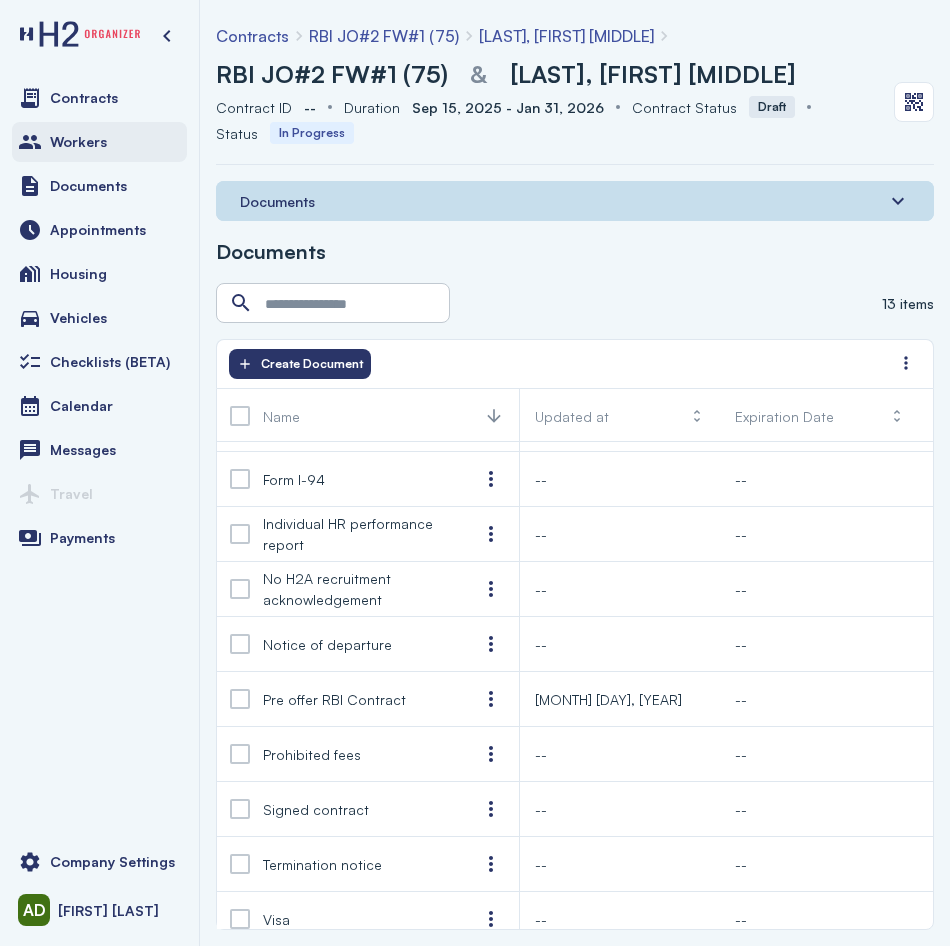 click on "Workers" at bounding box center (78, 142) 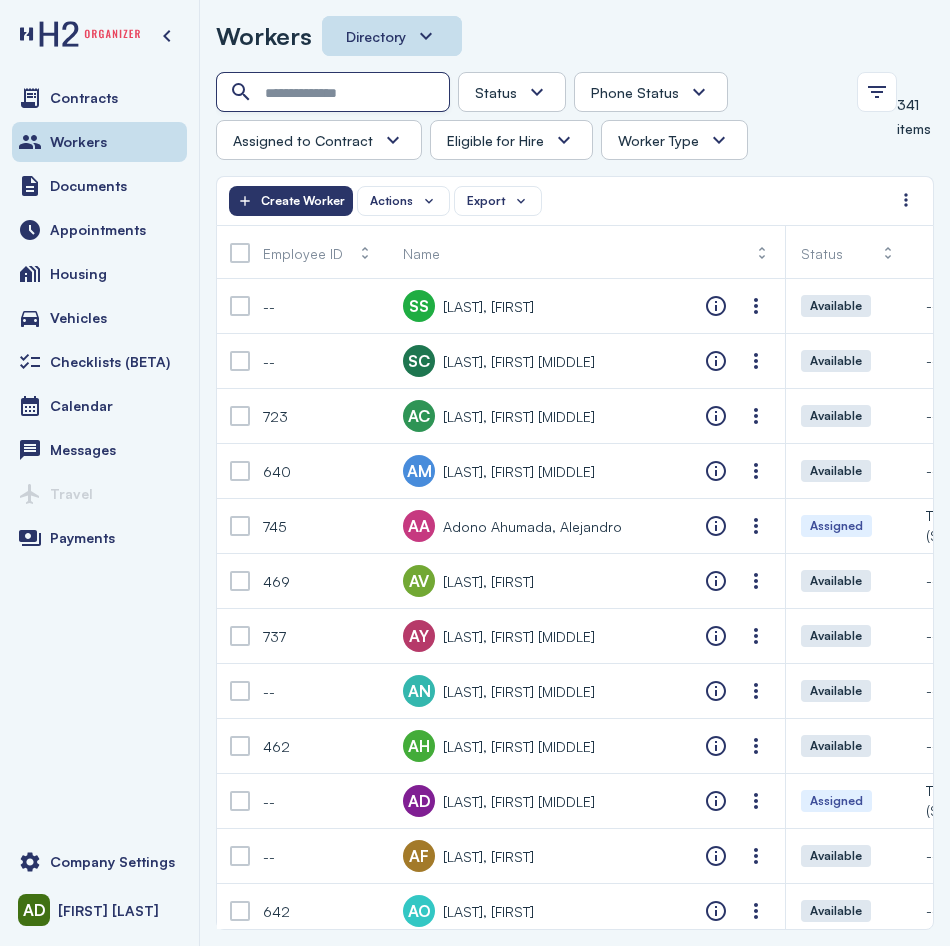 click at bounding box center [335, 93] 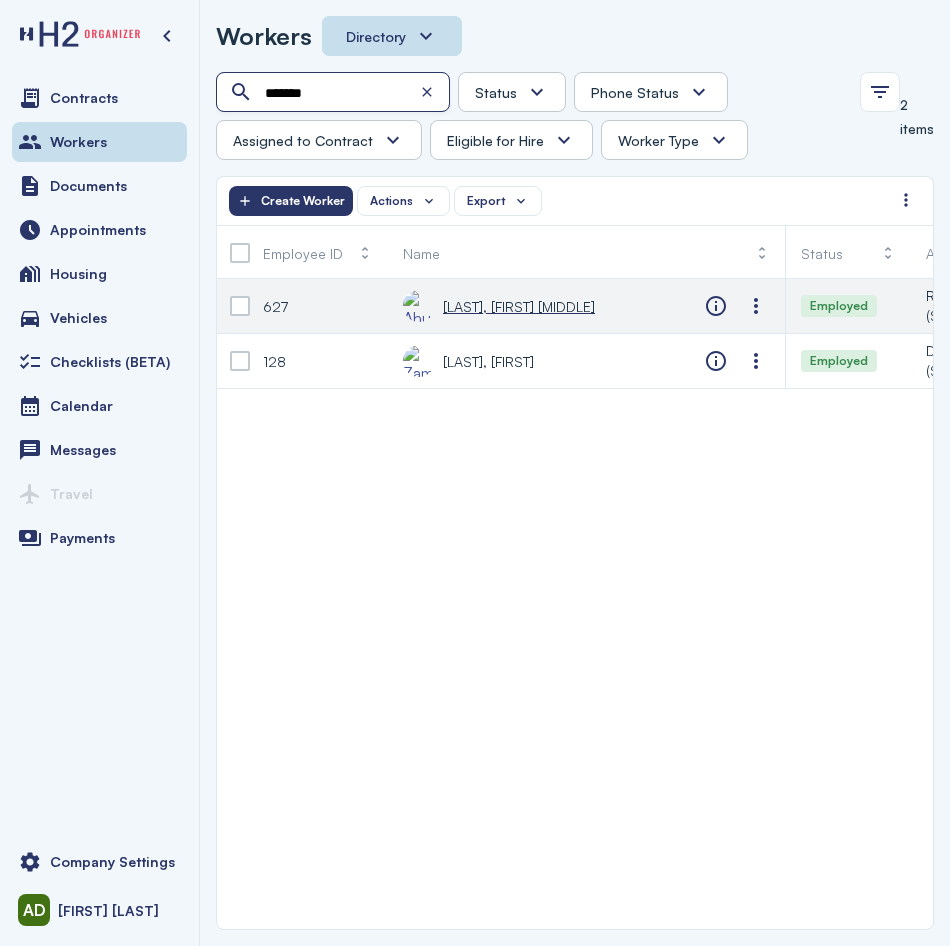 type on "*******" 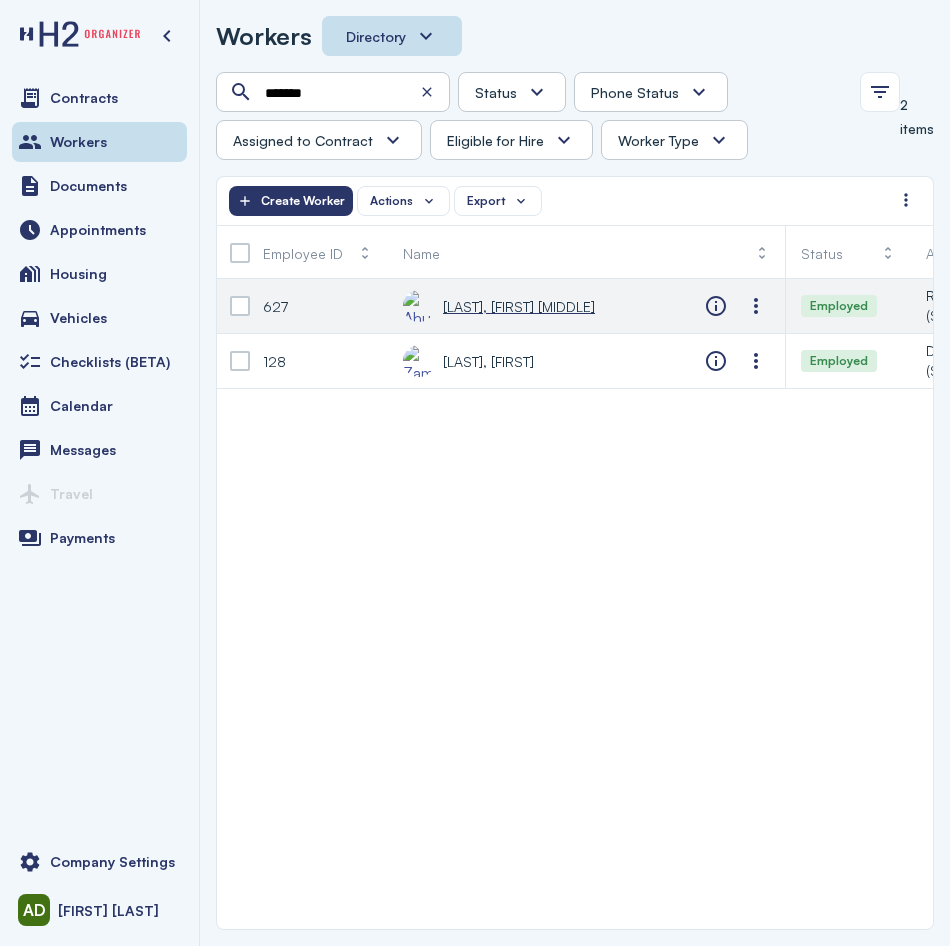 click on "[LAST], [FIRST] [MIDDLE]" at bounding box center (519, 306) 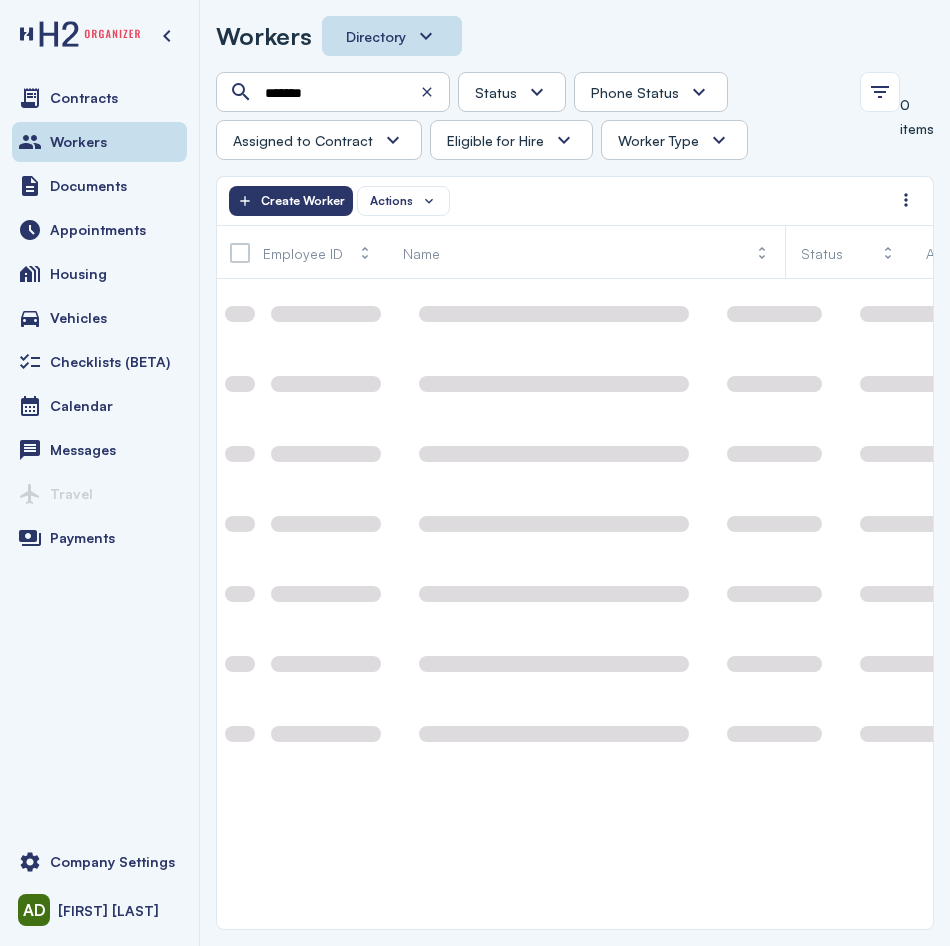 scroll, scrollTop: 0, scrollLeft: 0, axis: both 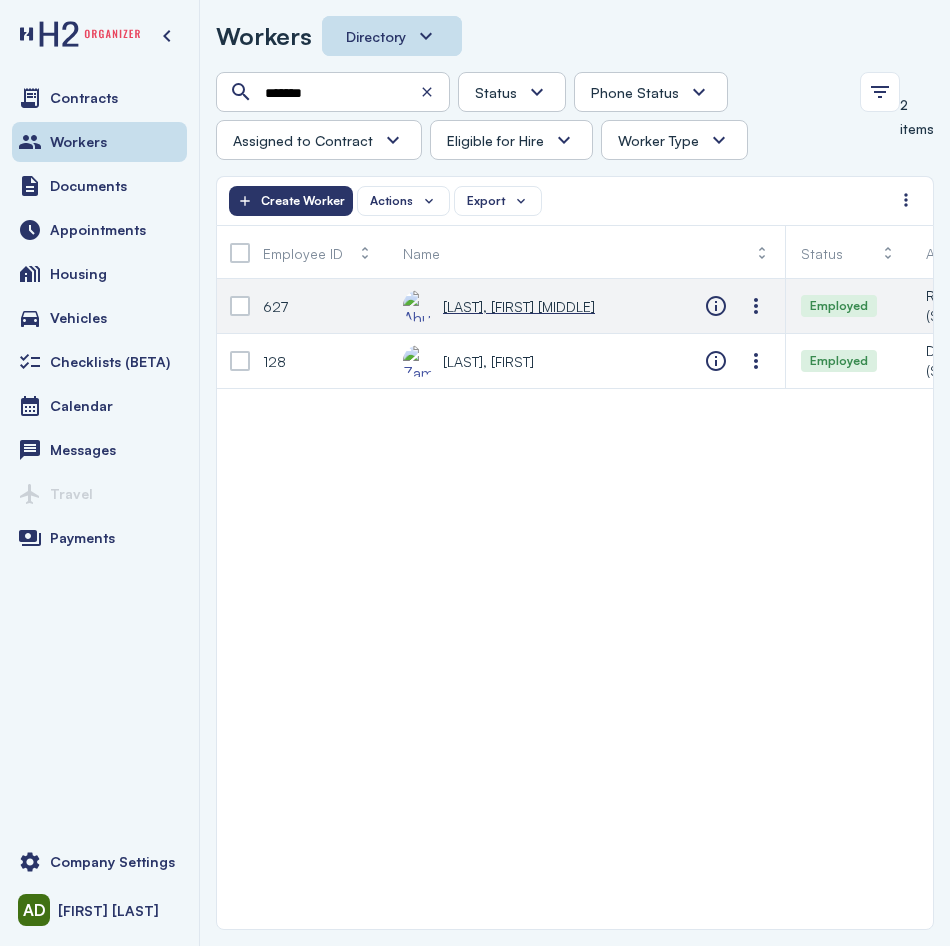 click on "[LAST], [FIRST] [MIDDLE]" at bounding box center (519, 306) 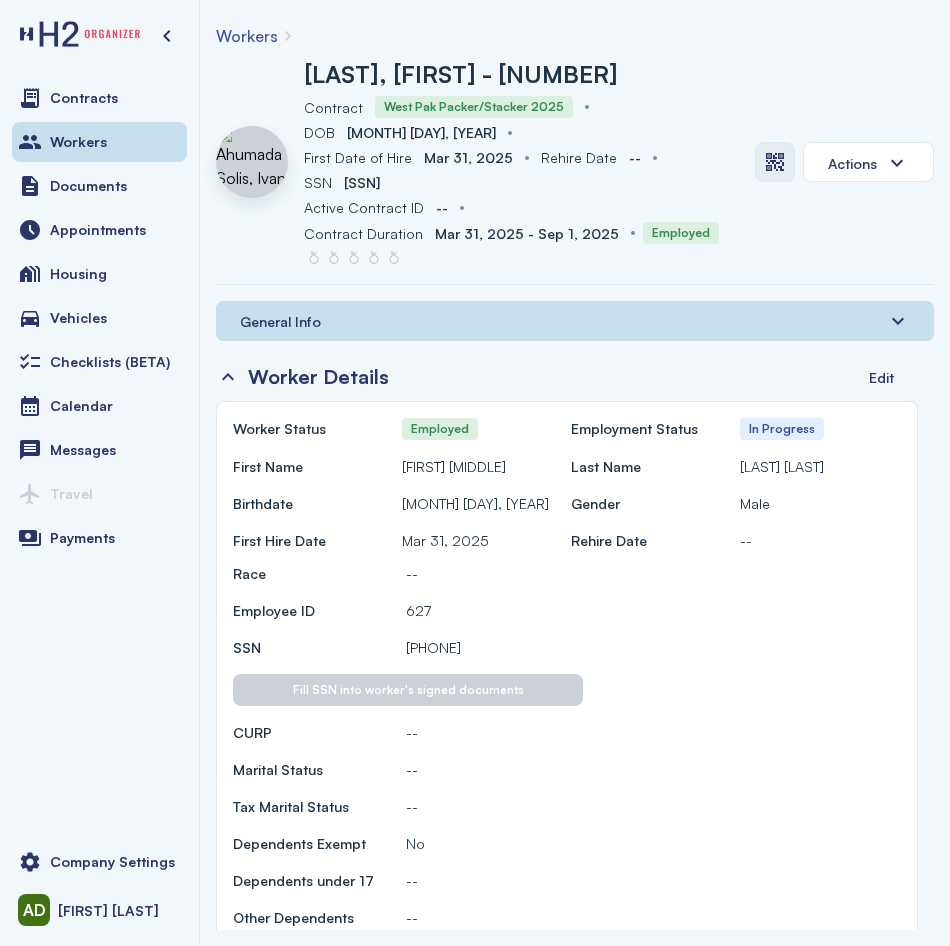 click at bounding box center [775, 162] 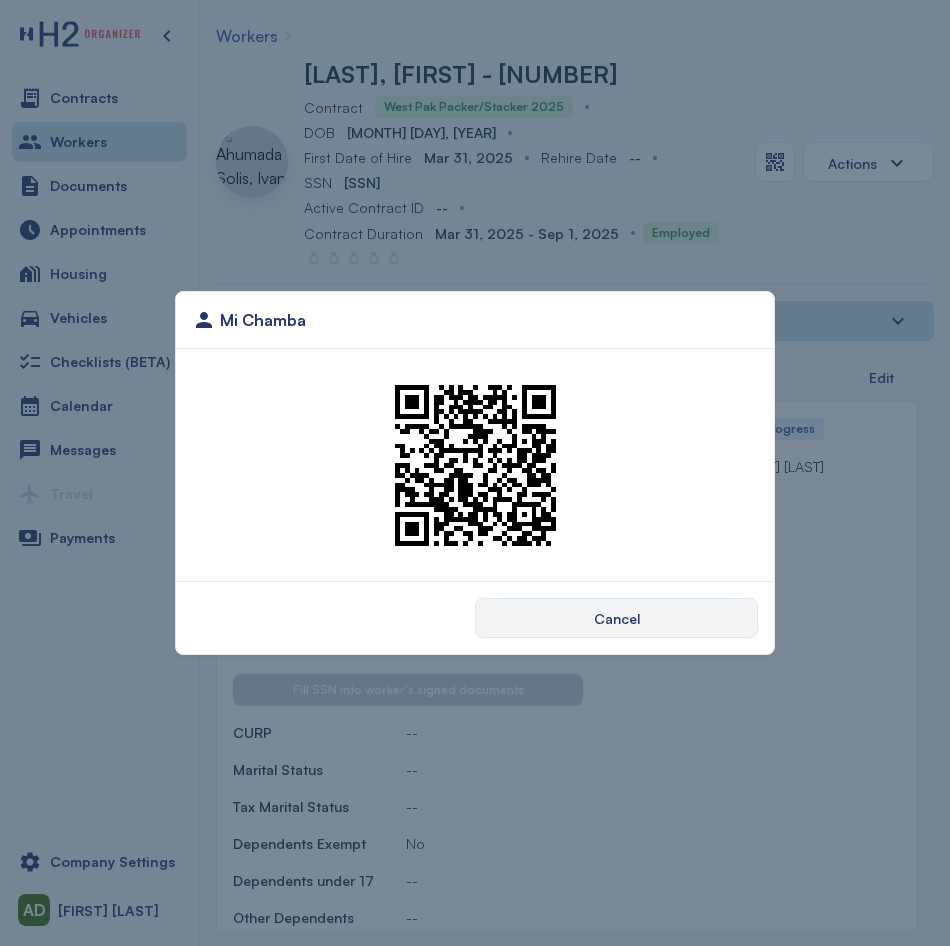 click on "Mi Chamba       Cancel" at bounding box center [475, 473] 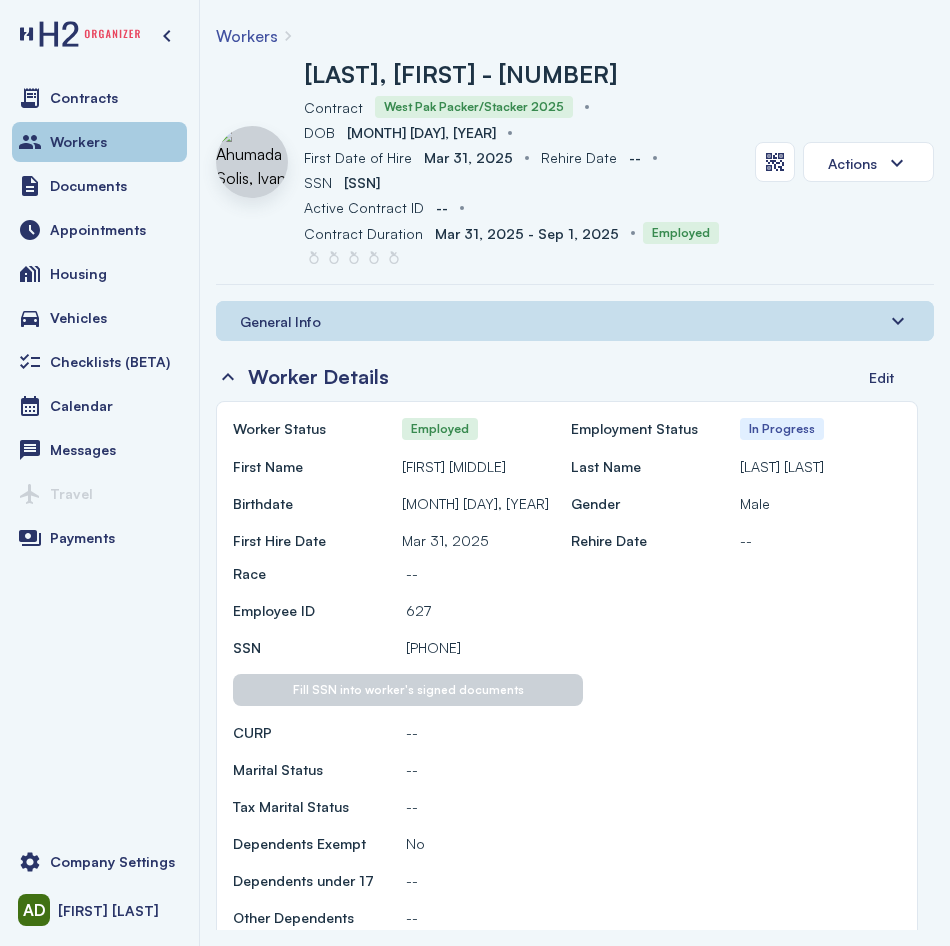 click on "Workers" at bounding box center [99, 142] 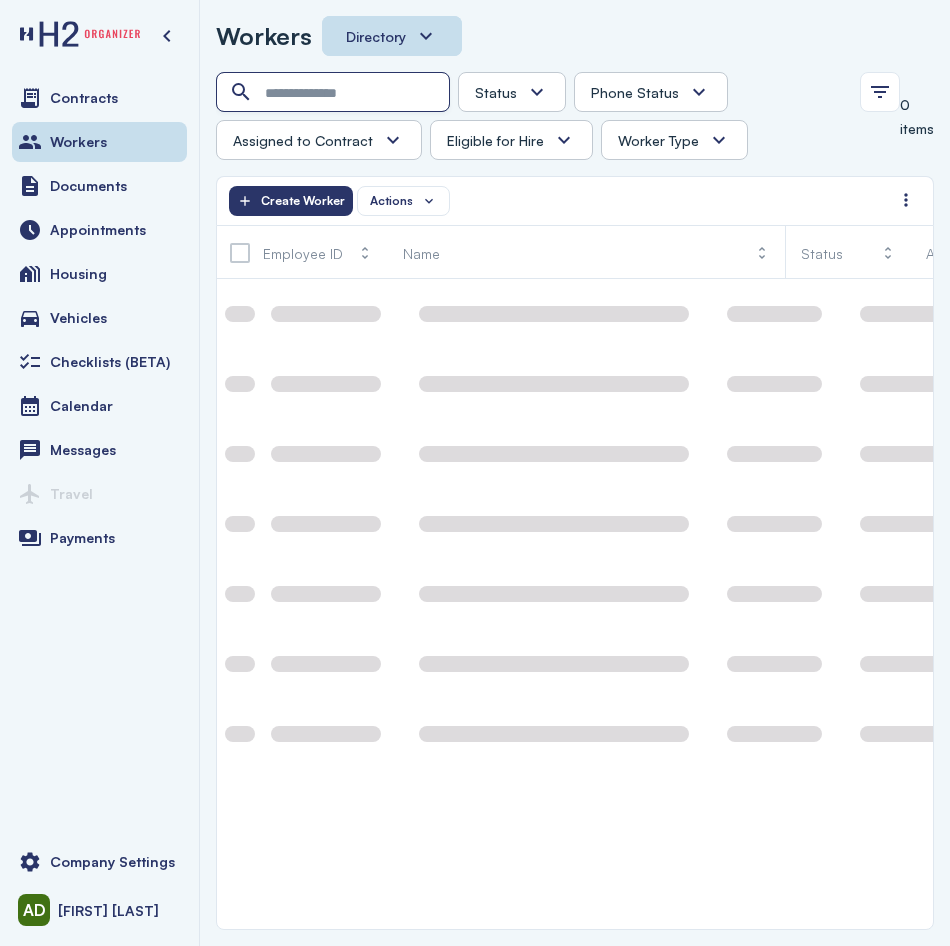 click at bounding box center [335, 93] 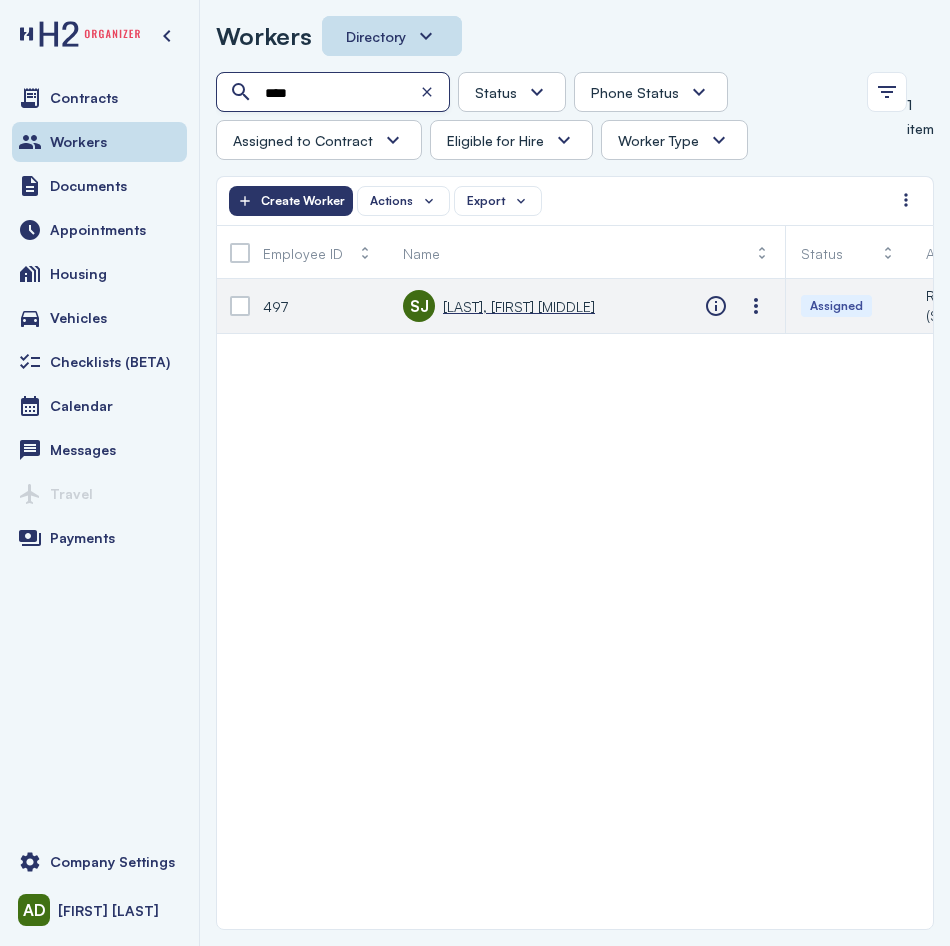 type on "****" 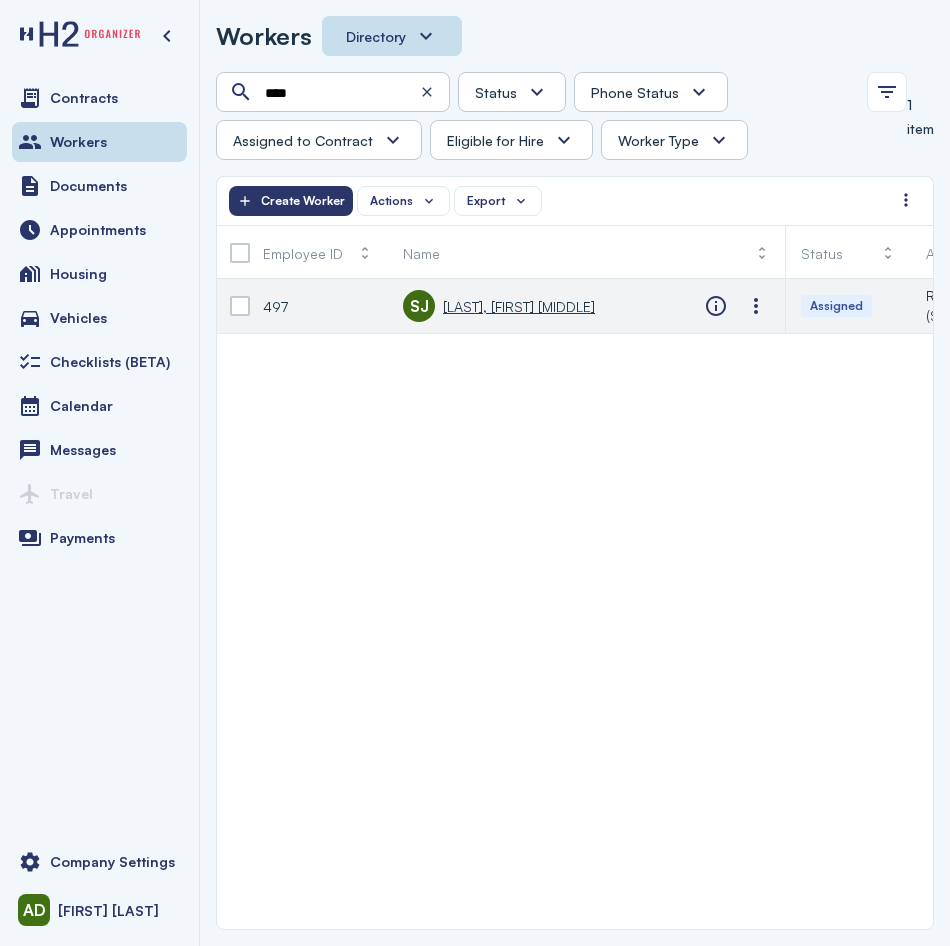 click on "[LAST], [FIRST] [MIDDLE]" at bounding box center [519, 306] 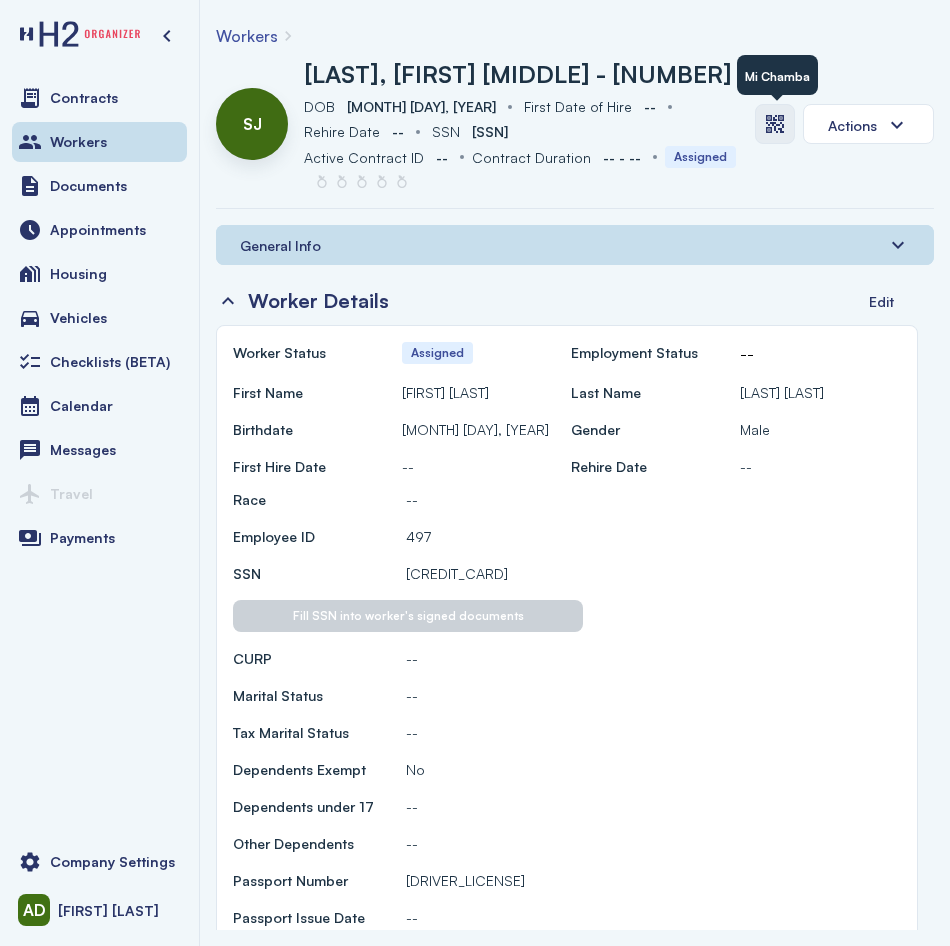 click at bounding box center [775, 124] 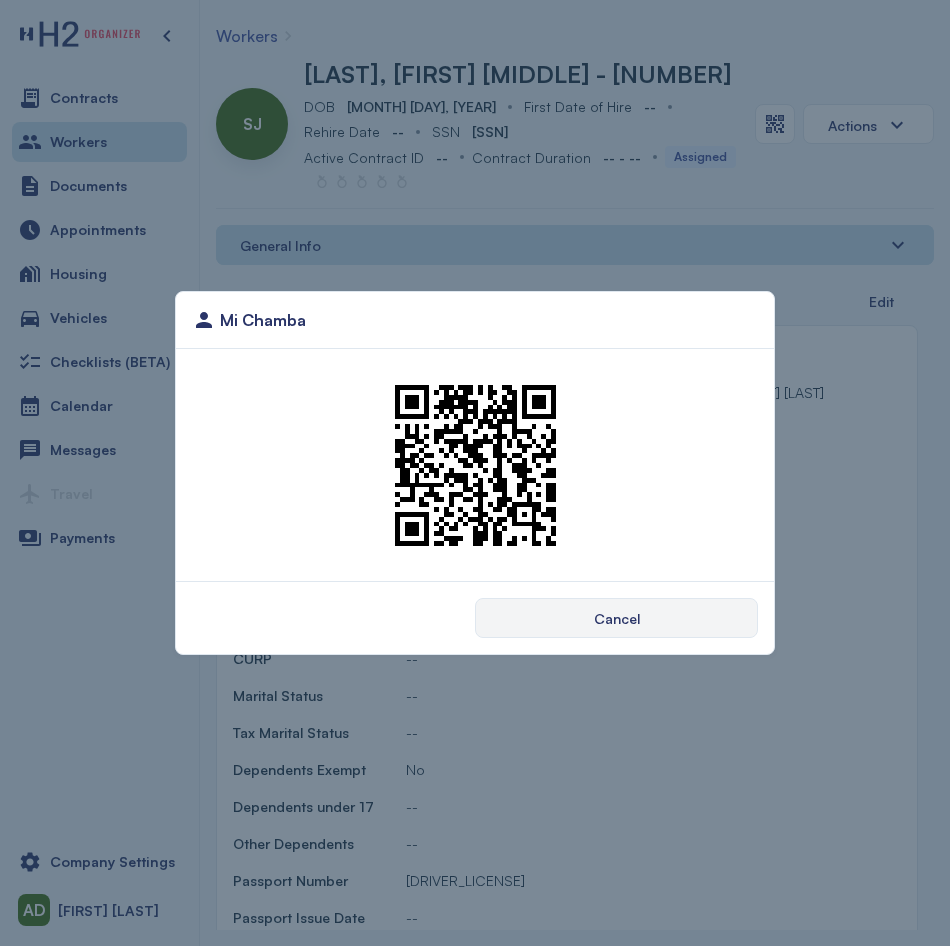 click on "Mi Chamba       Cancel" at bounding box center (475, 473) 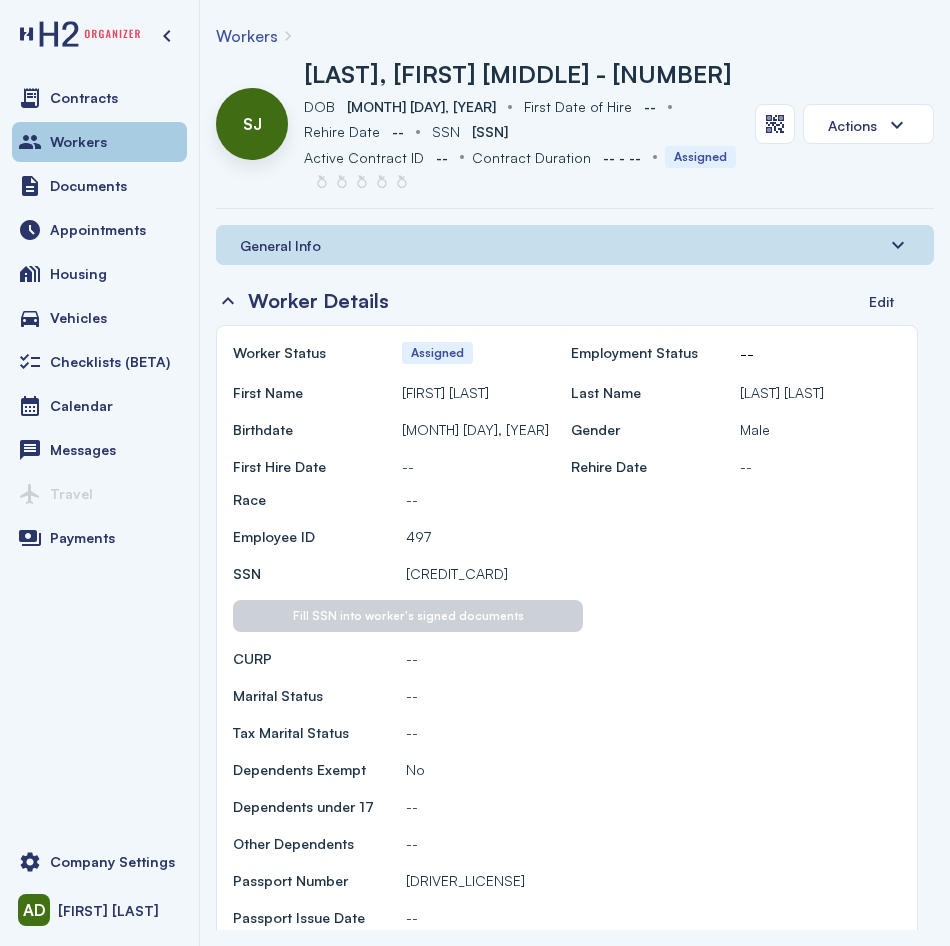 click on "Workers" at bounding box center (99, 142) 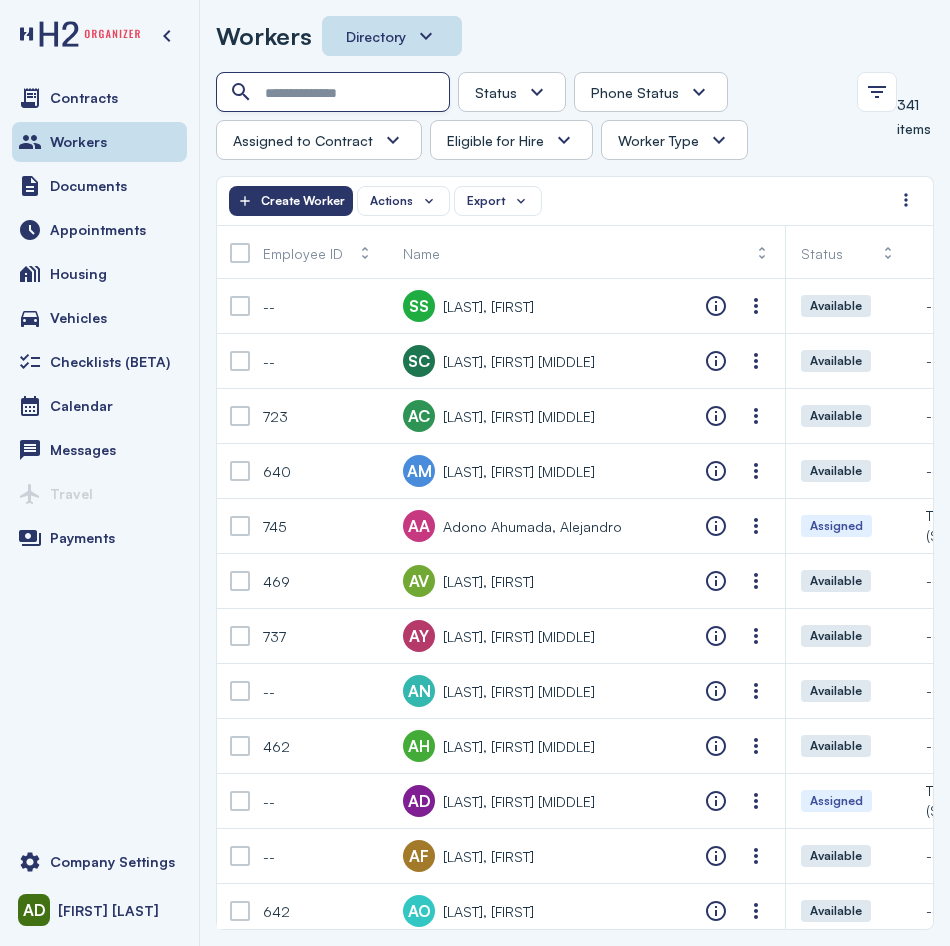 click at bounding box center (335, 93) 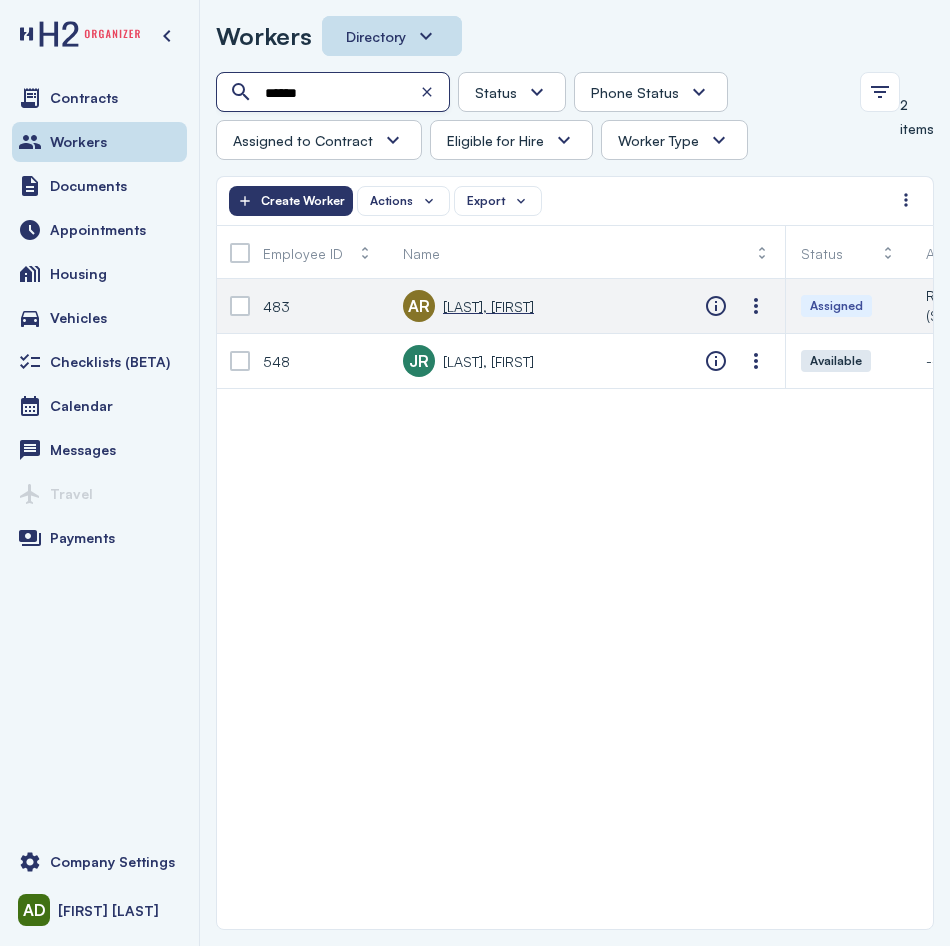 type on "******" 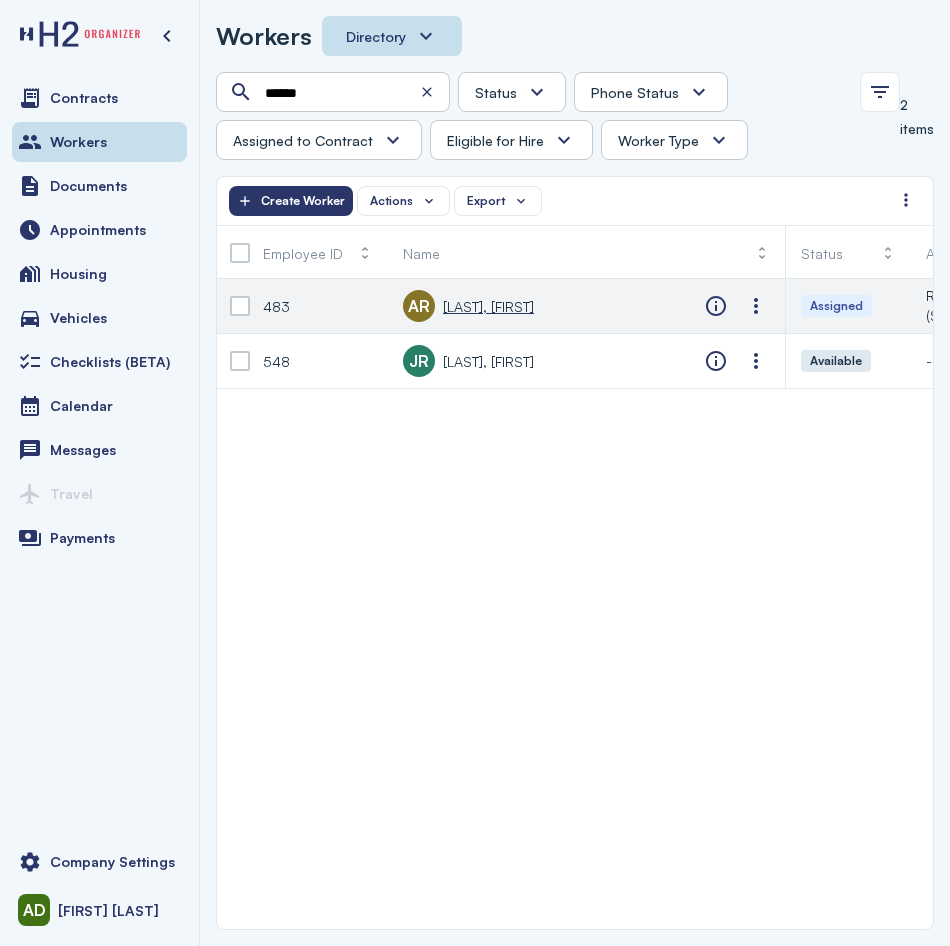 click on "[LAST], [FIRST]" at bounding box center (488, 306) 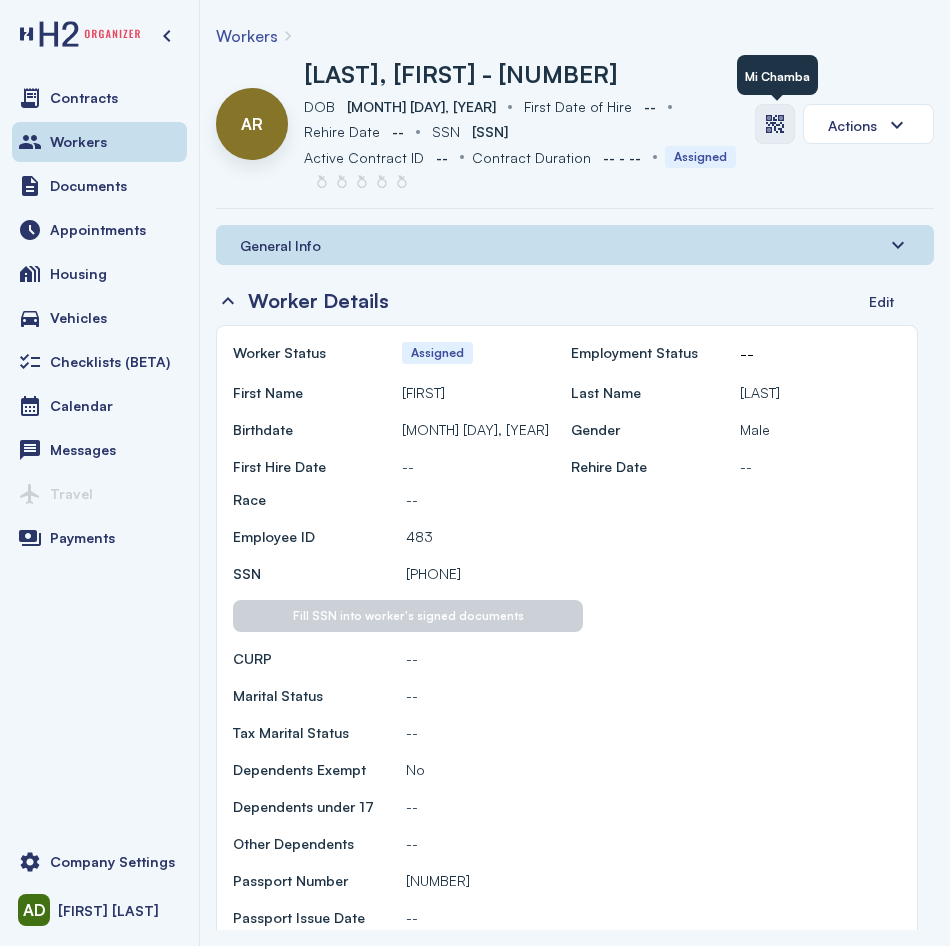 click at bounding box center [775, 124] 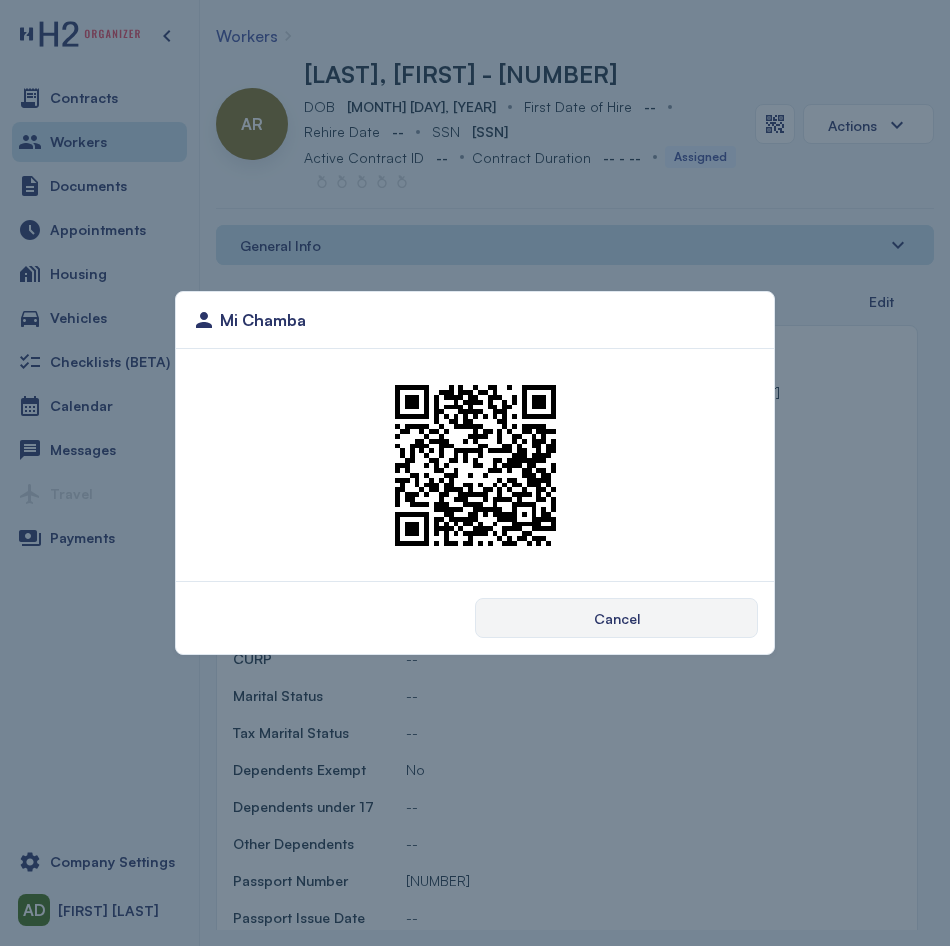 click on "Mi Chamba       Cancel" at bounding box center [475, 473] 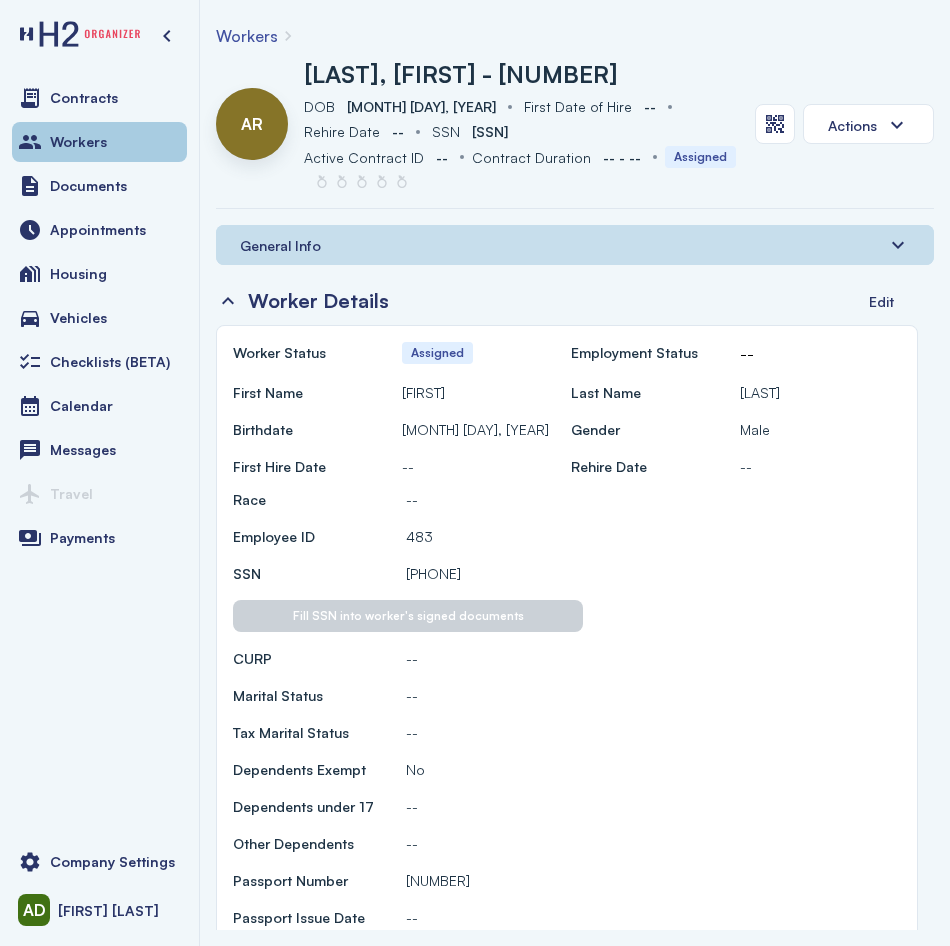 click on "Workers" at bounding box center (99, 142) 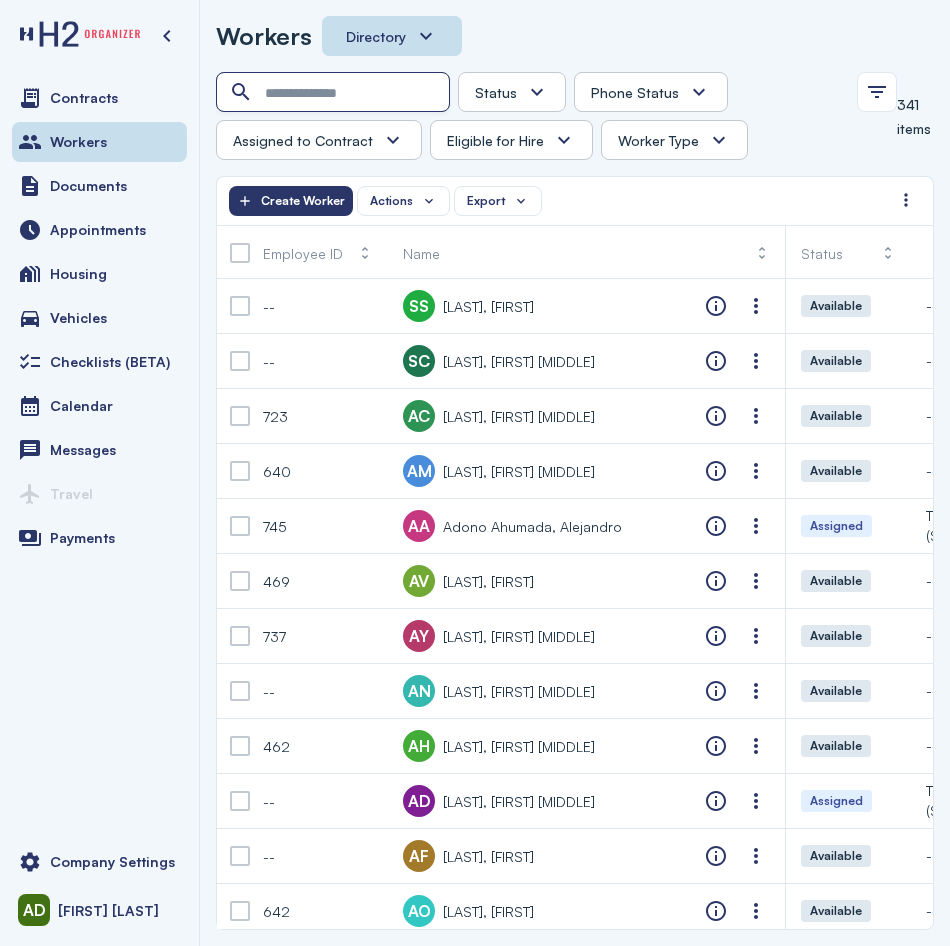 click at bounding box center [335, 93] 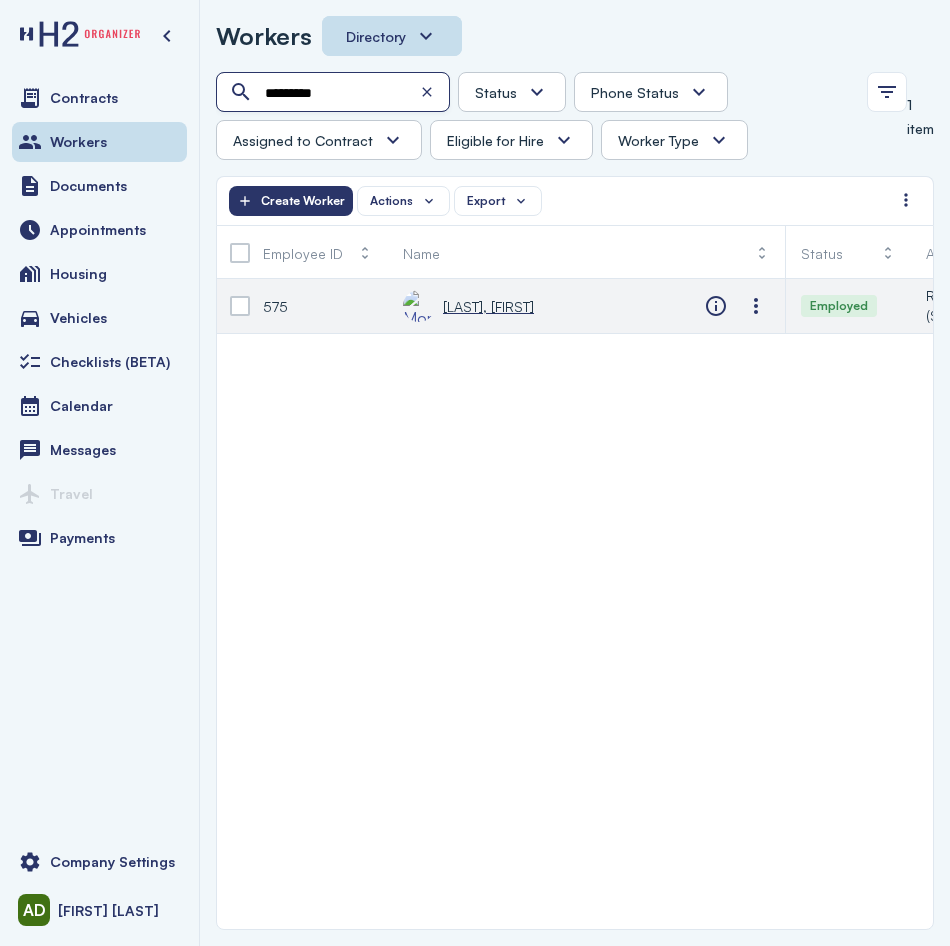 type on "*********" 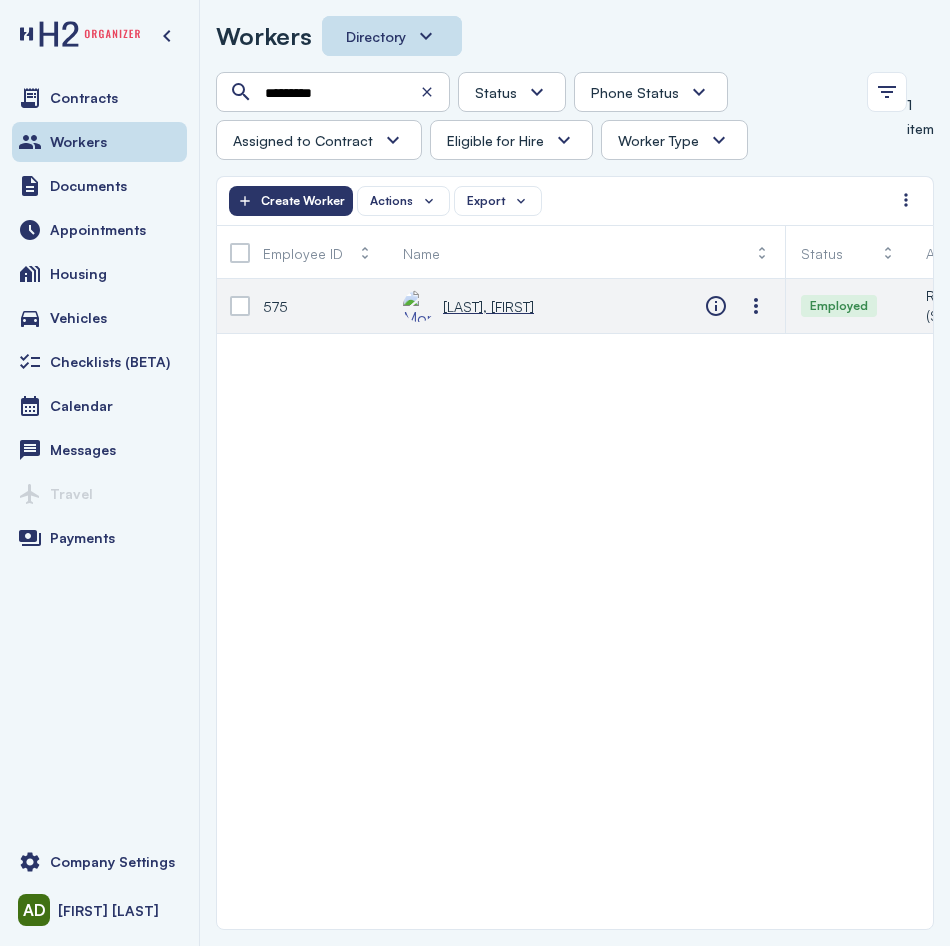 click on "[LAST], [FIRST]" at bounding box center [488, 306] 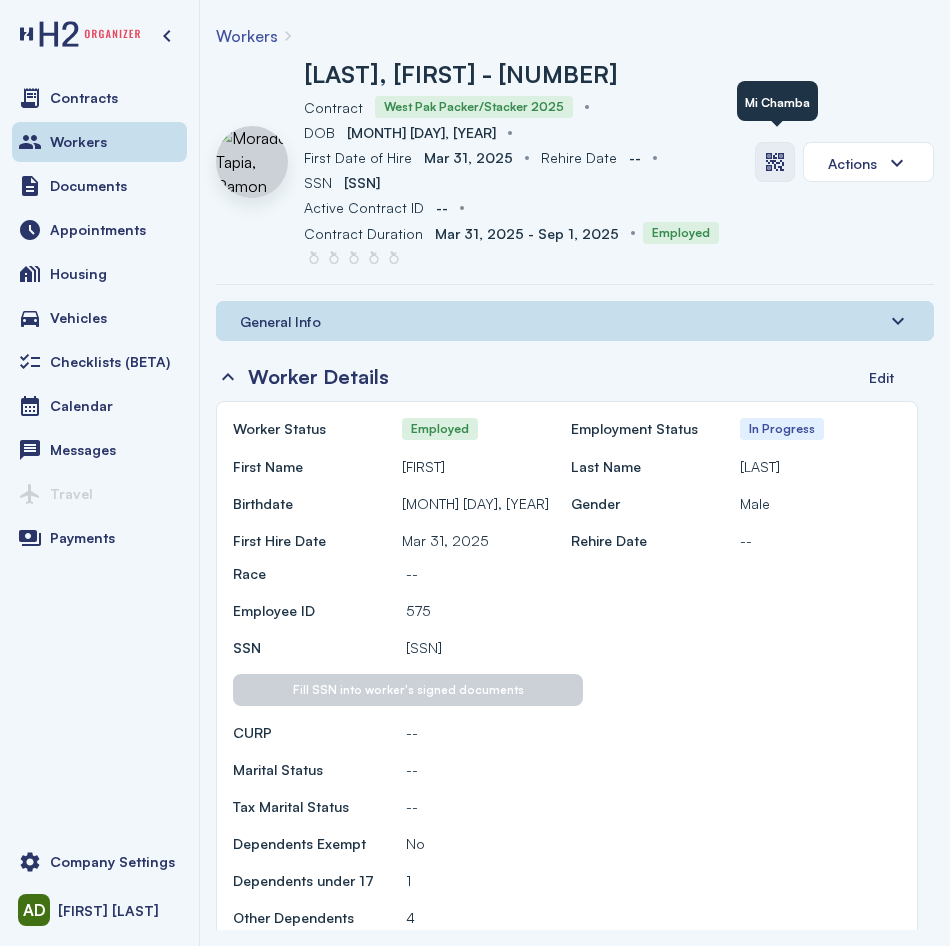 click at bounding box center [775, 162] 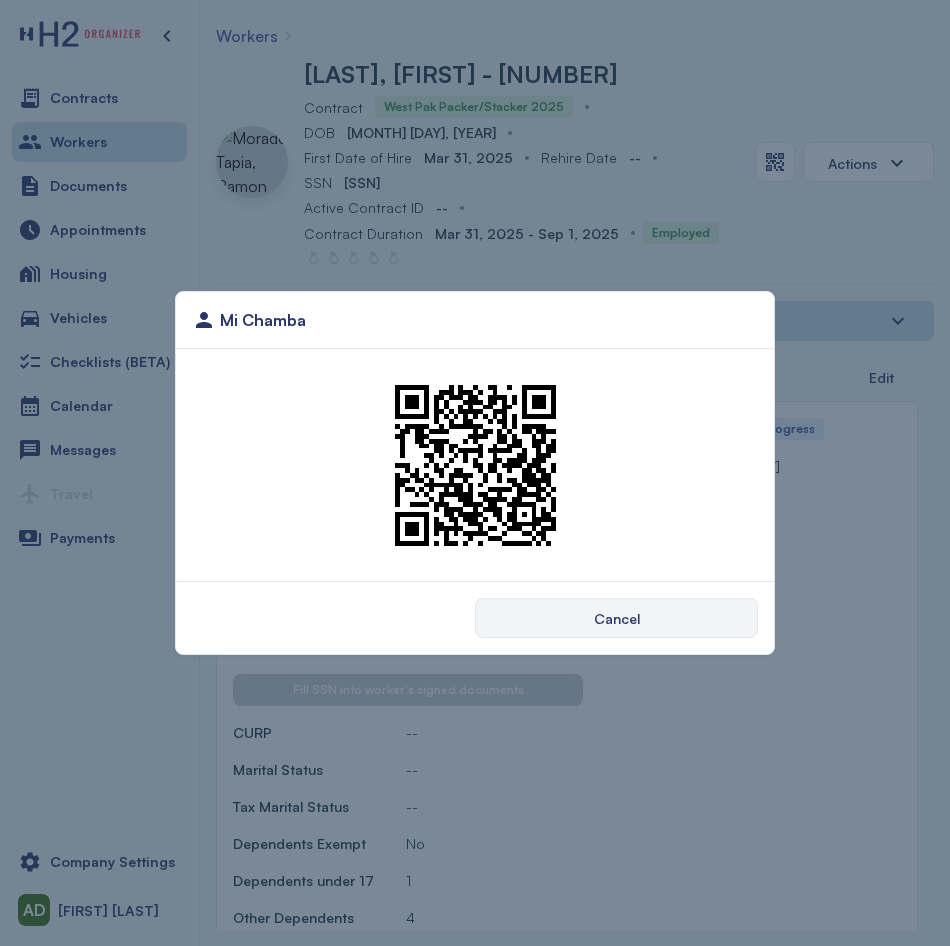 click on "Mi Chamba       Cancel" at bounding box center [475, 473] 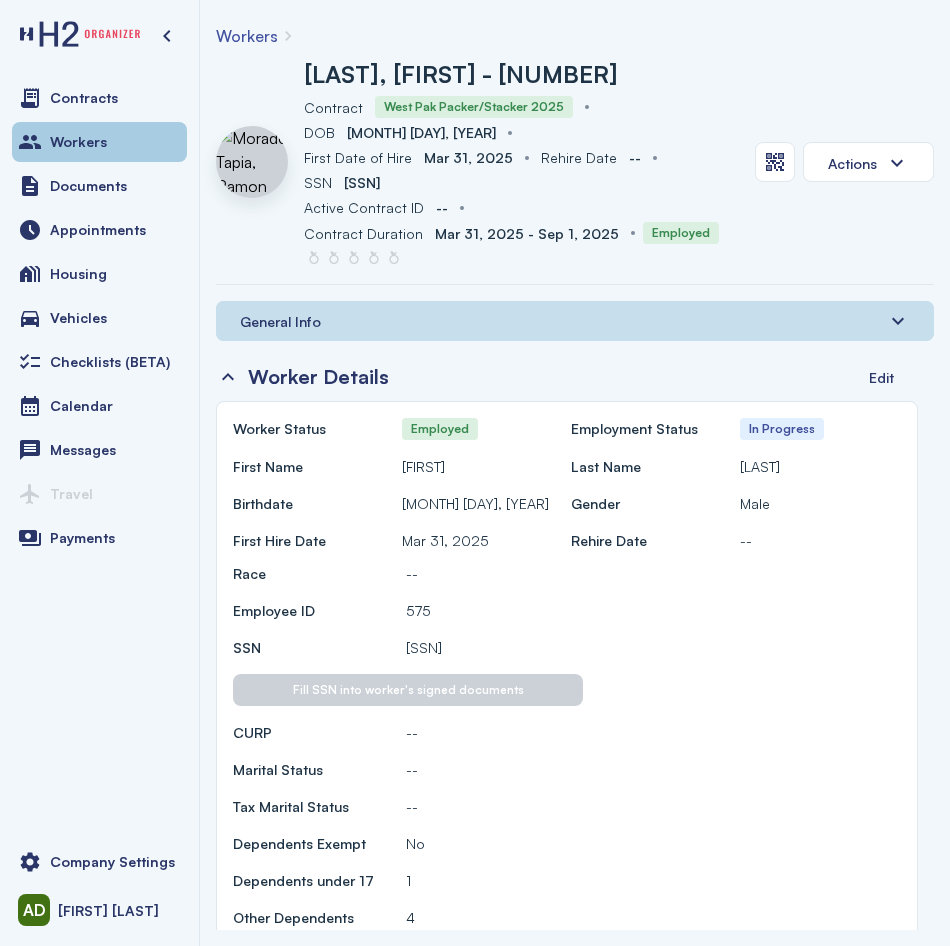 click on "Workers" at bounding box center (99, 142) 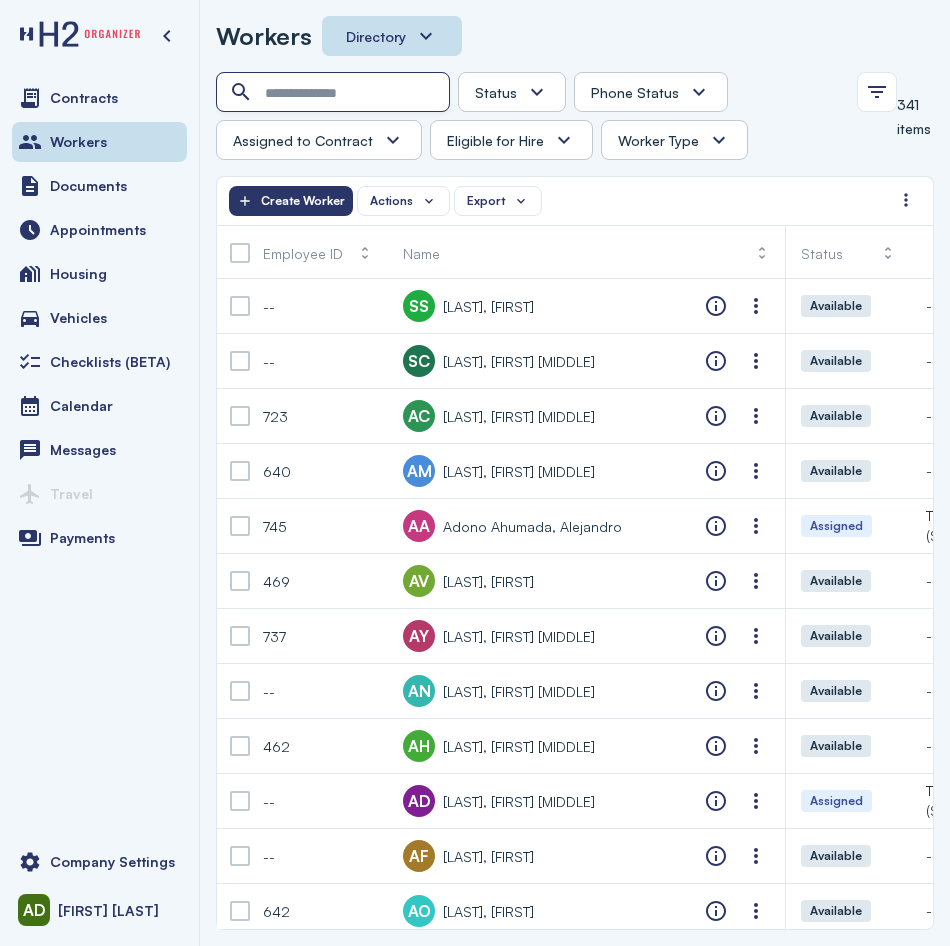 click at bounding box center [335, 93] 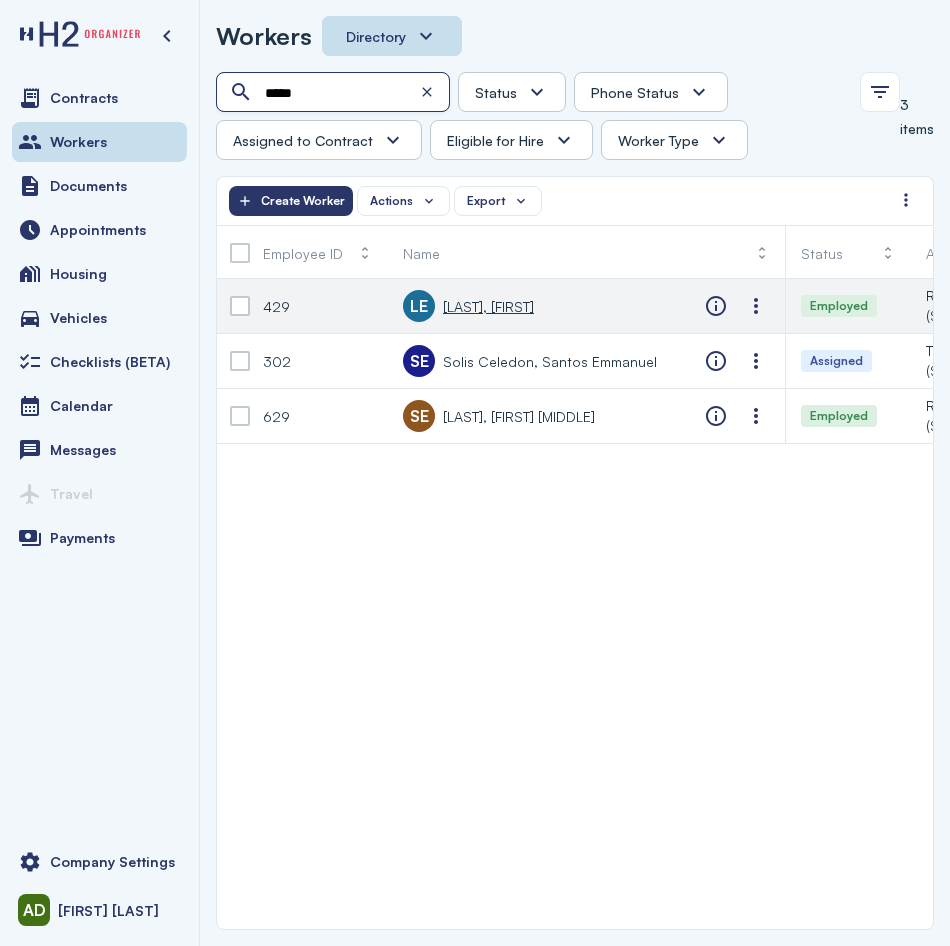 type on "*****" 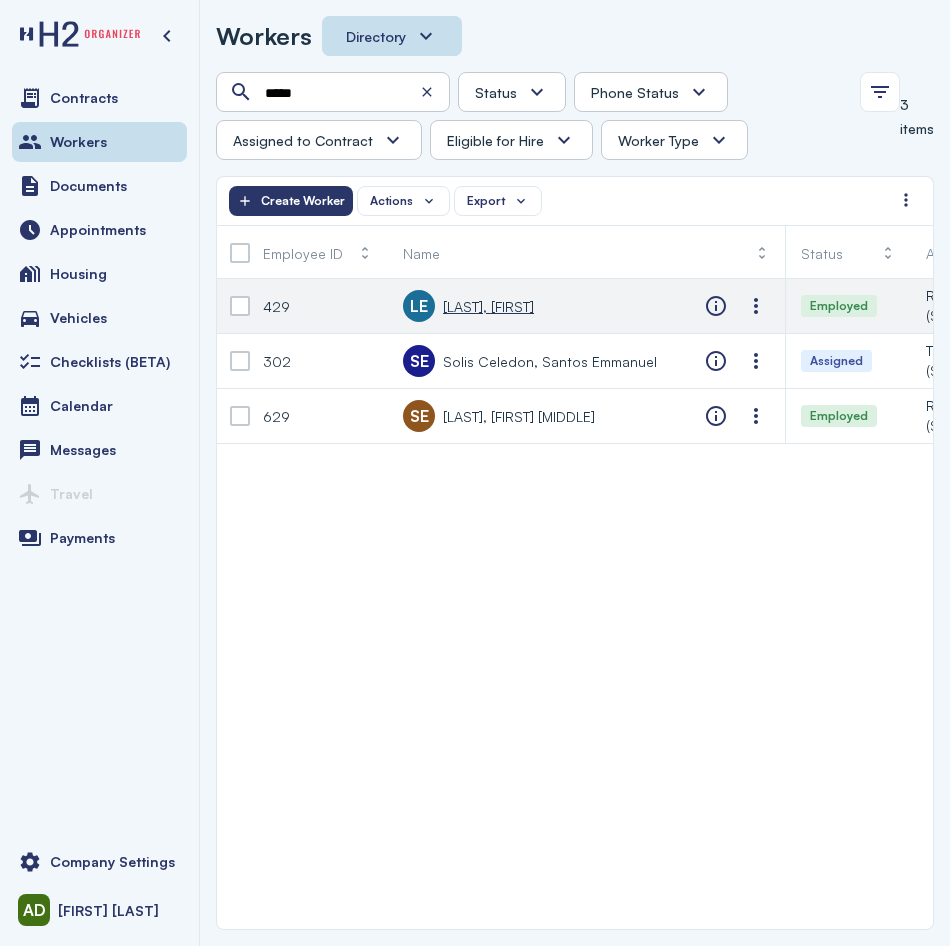 click on "[LAST], [FIRST]" at bounding box center [488, 306] 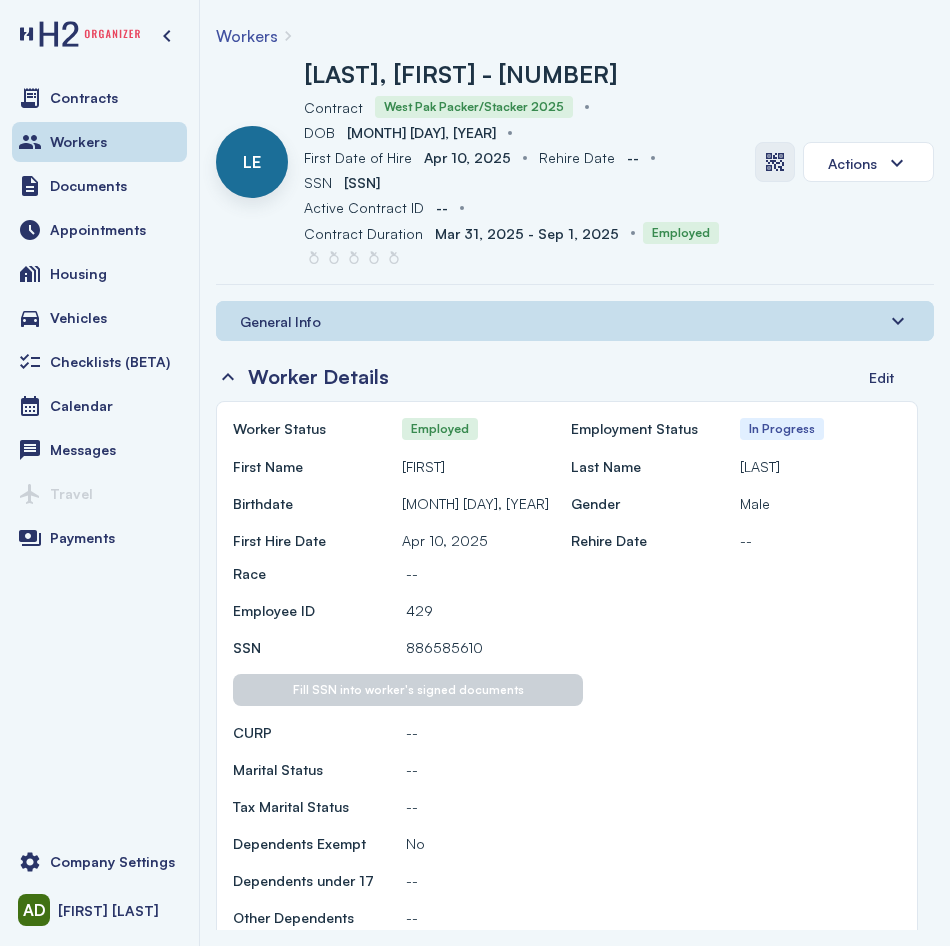 click at bounding box center (775, 162) 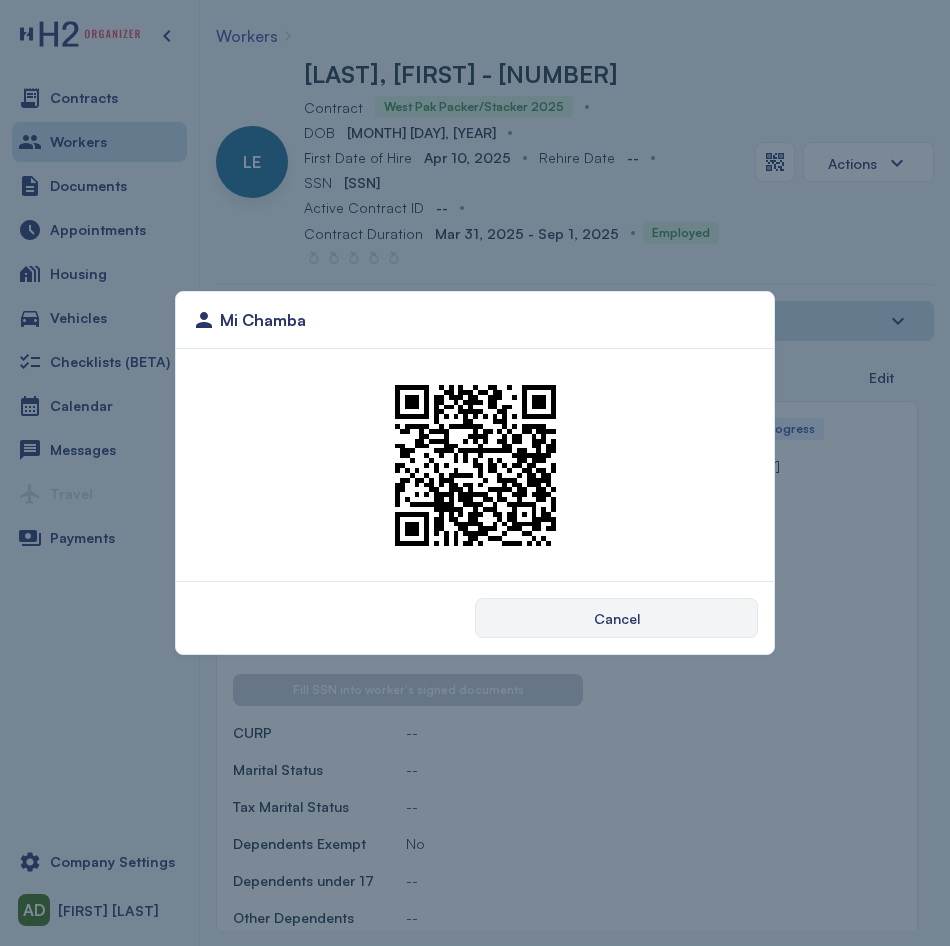 click on "Cancel" at bounding box center (616, 618) 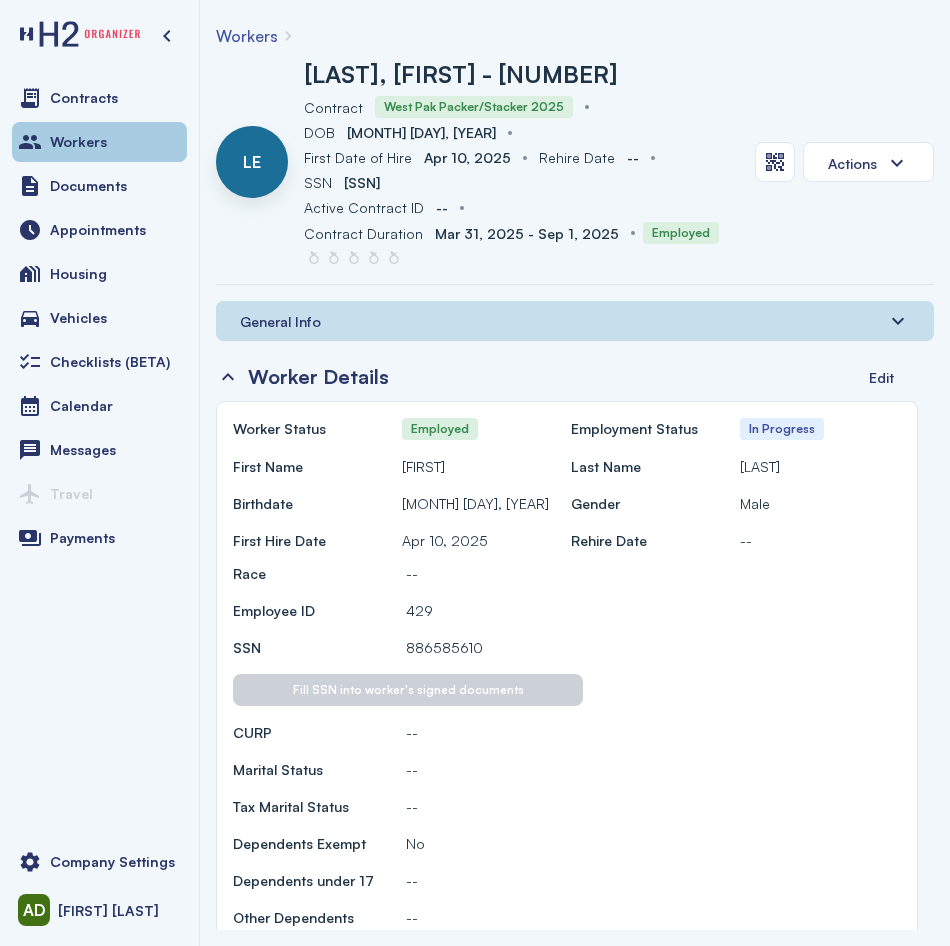 click on "Workers" at bounding box center (99, 142) 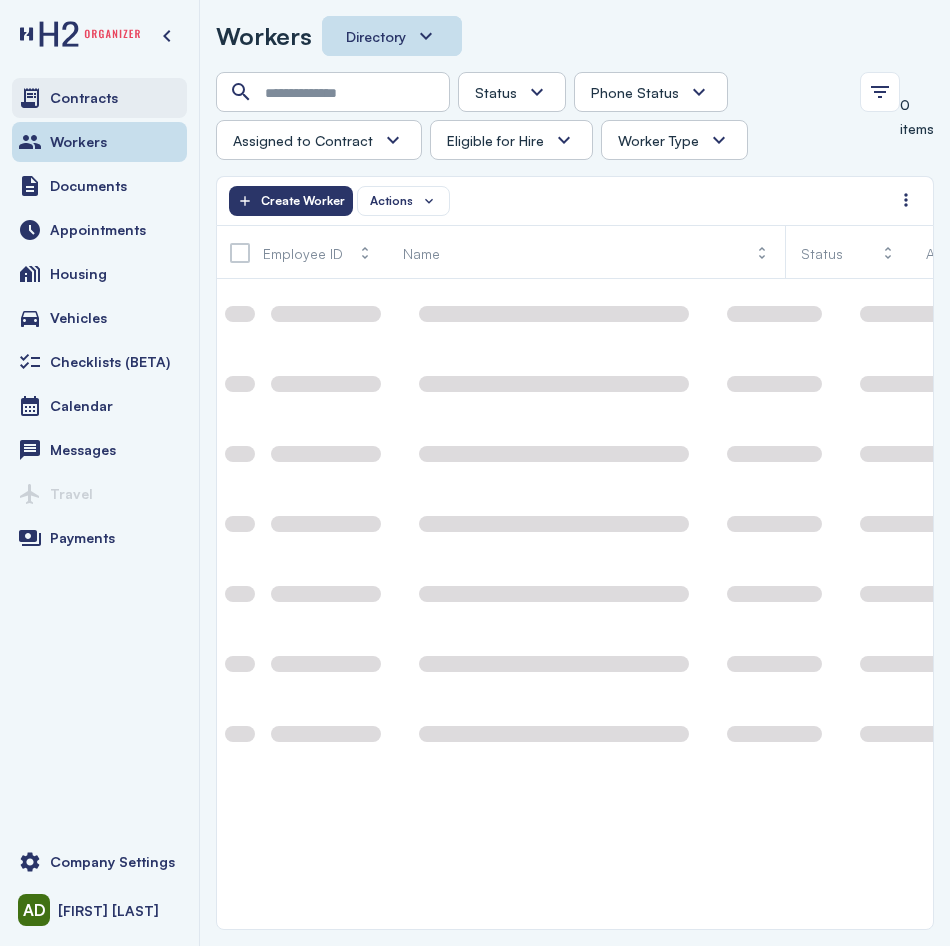 click on "Contracts" at bounding box center (99, 98) 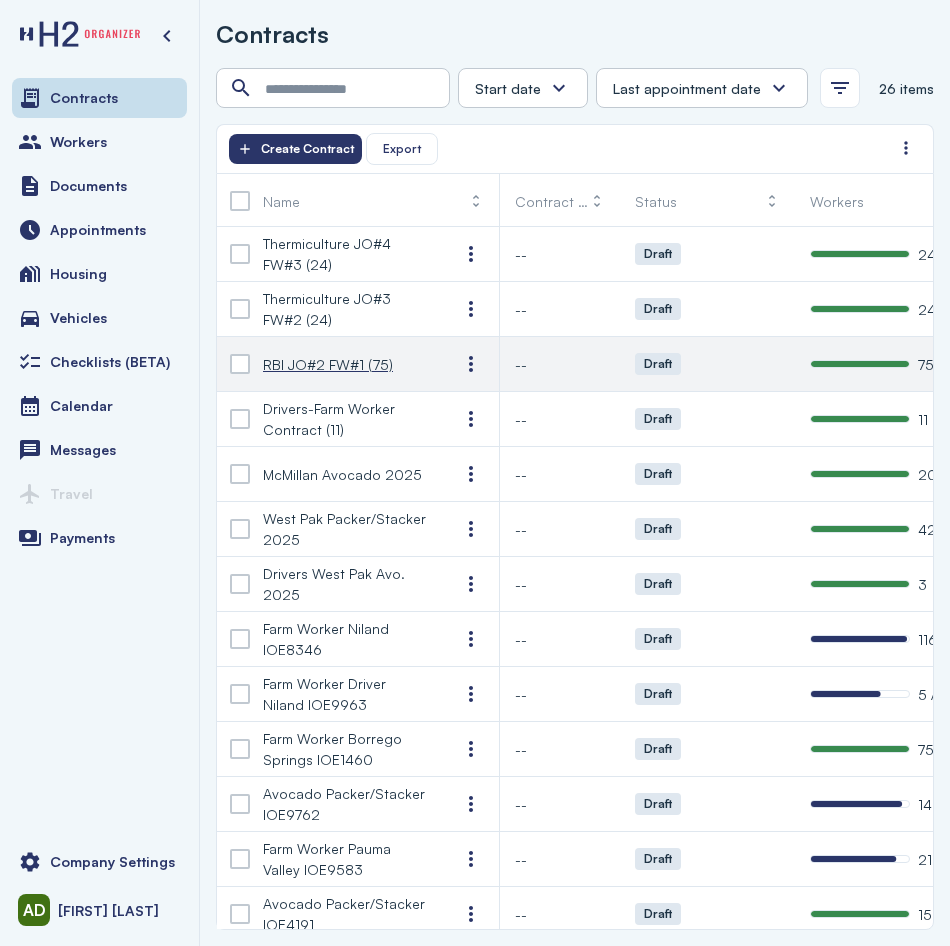 click on "RBI JO#2 FW#1 (75)" at bounding box center [328, 364] 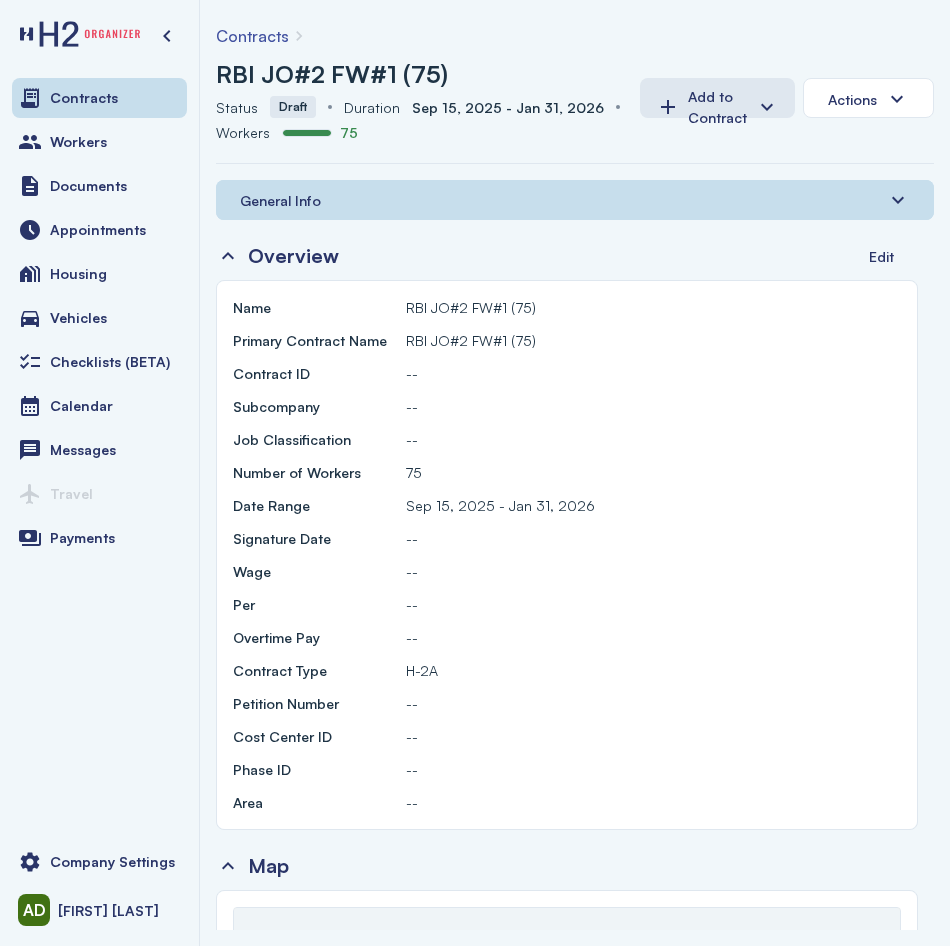 click on "General Info" at bounding box center (280, 200) 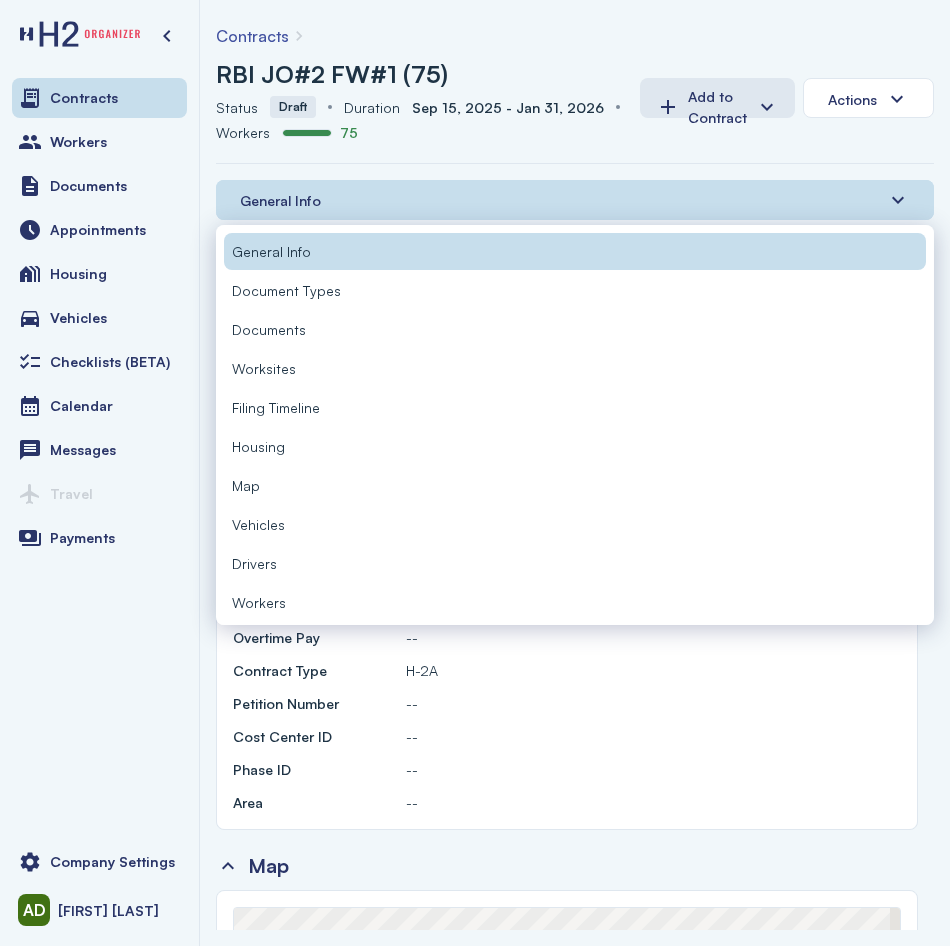 click on "Workers" at bounding box center [259, 602] 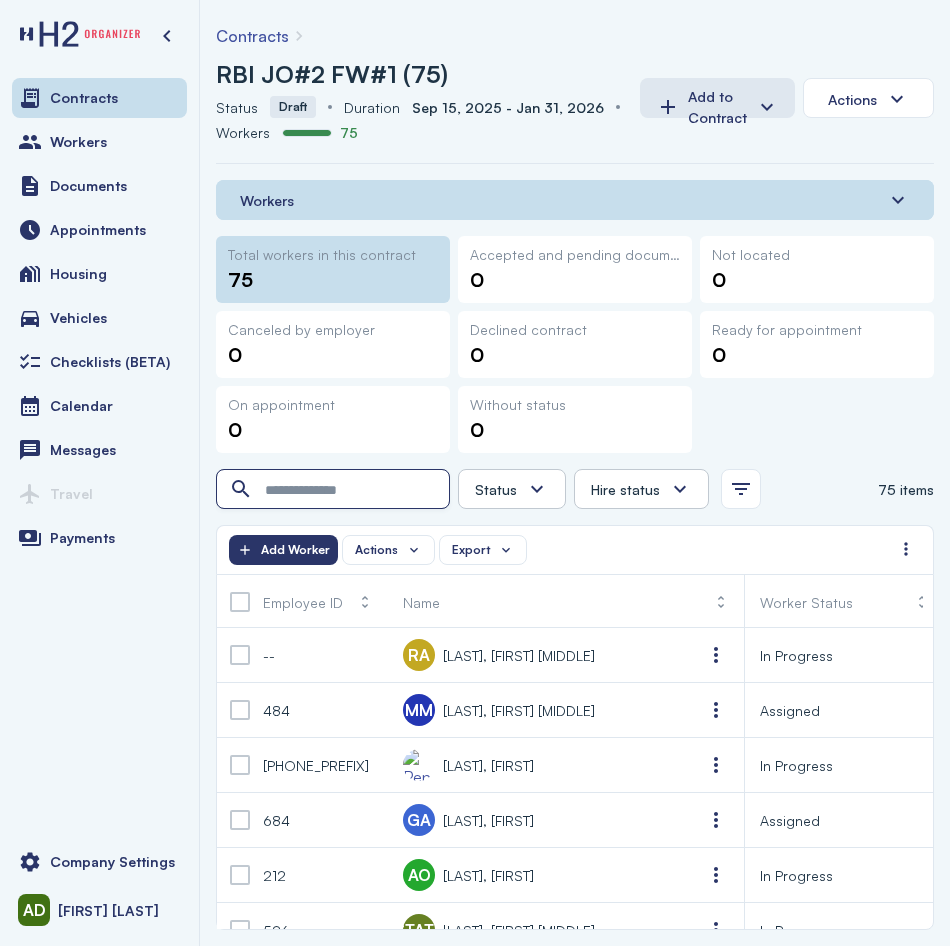 click at bounding box center (335, 490) 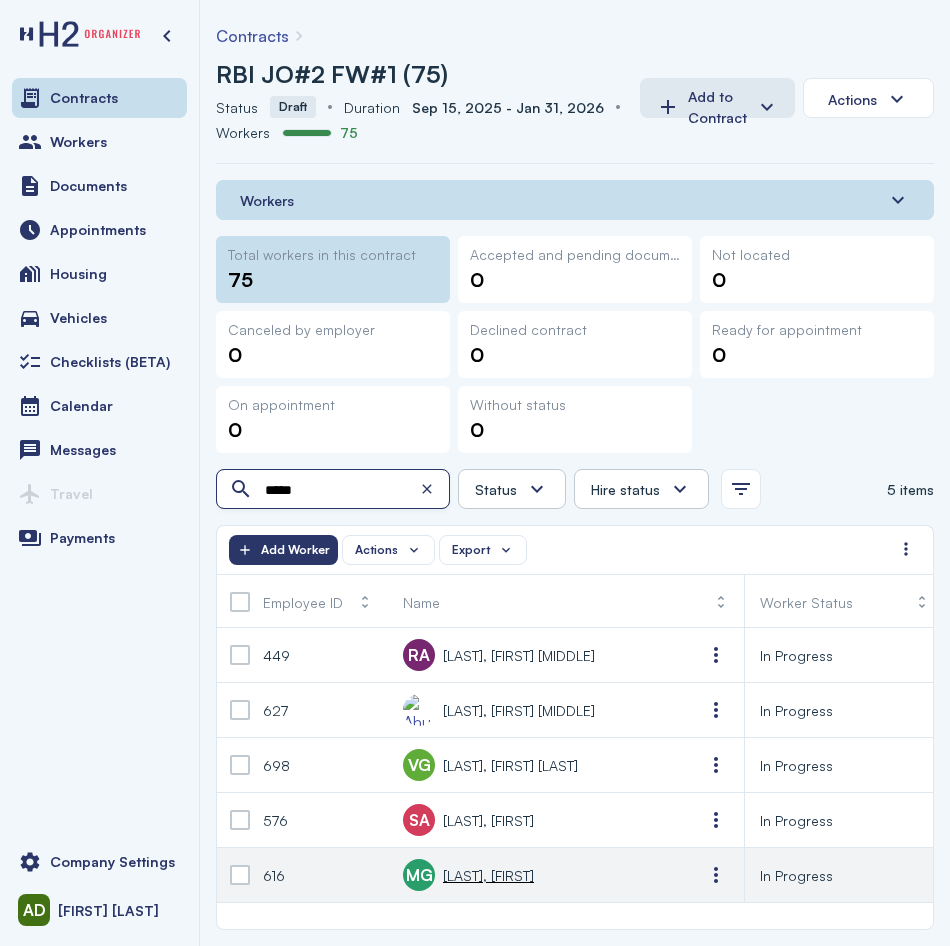 type on "*****" 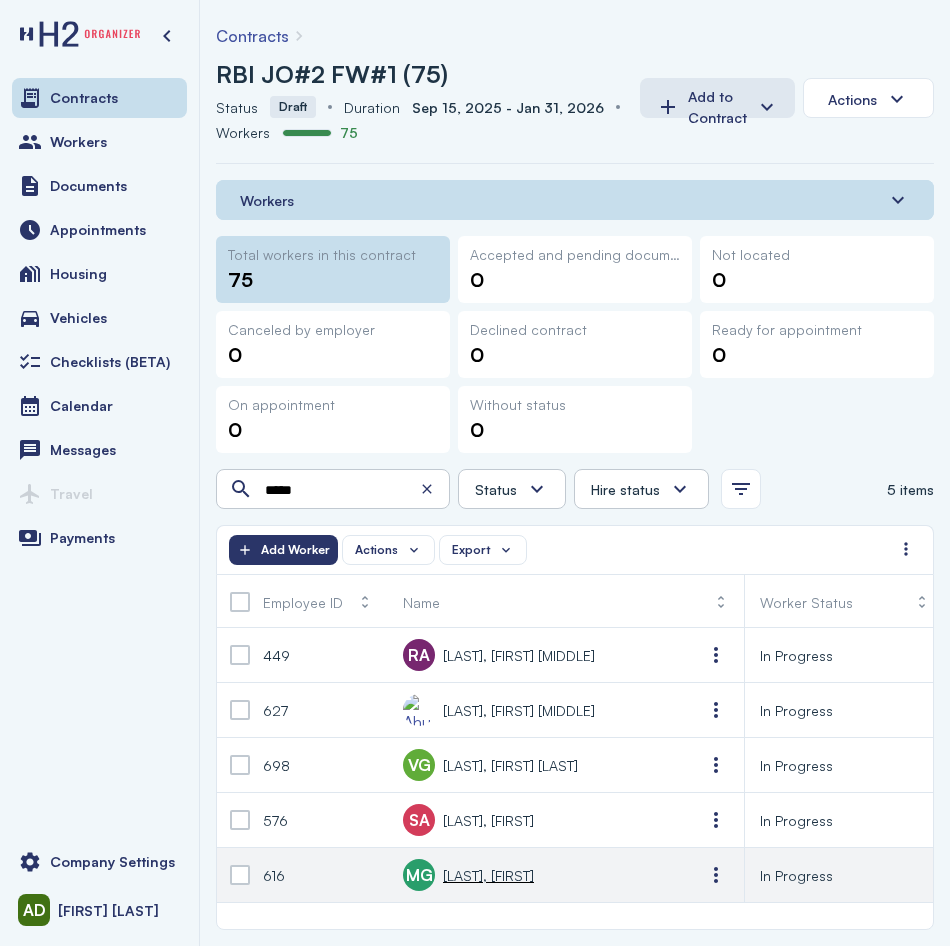 click on "[LAST], [FIRST] [MIDDLE]" at bounding box center [468, 875] 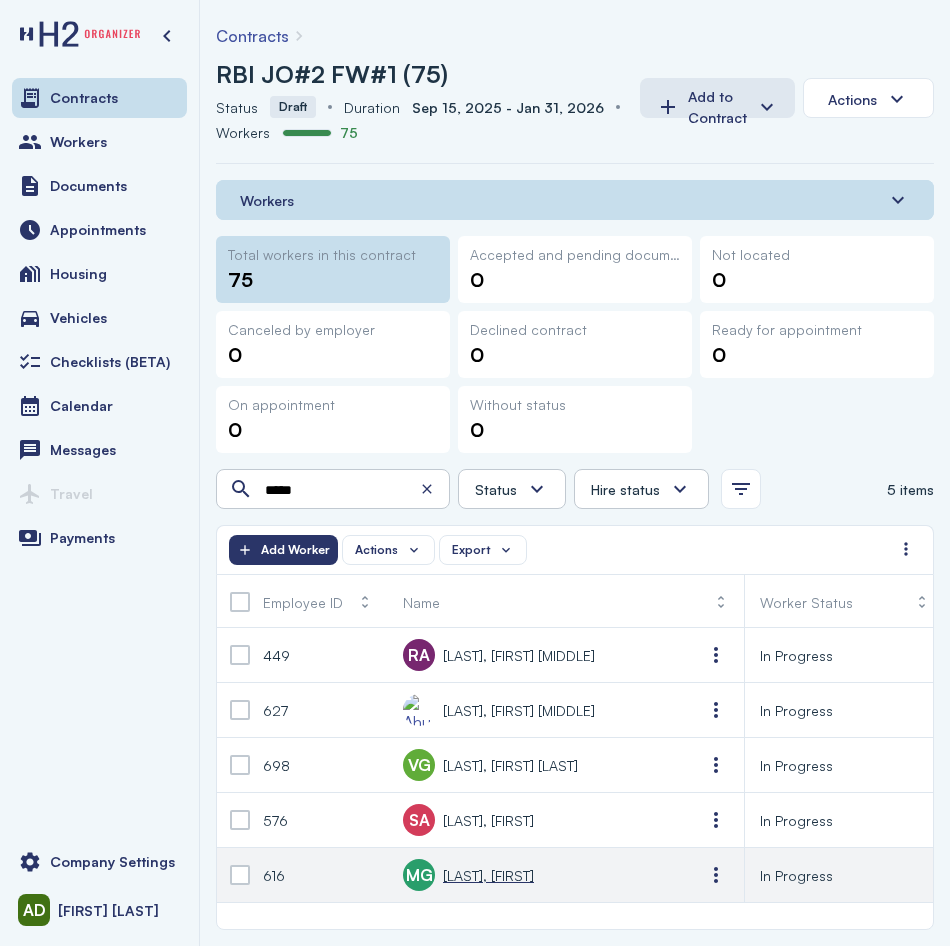 click on "[LAST], [FIRST]" at bounding box center (488, 875) 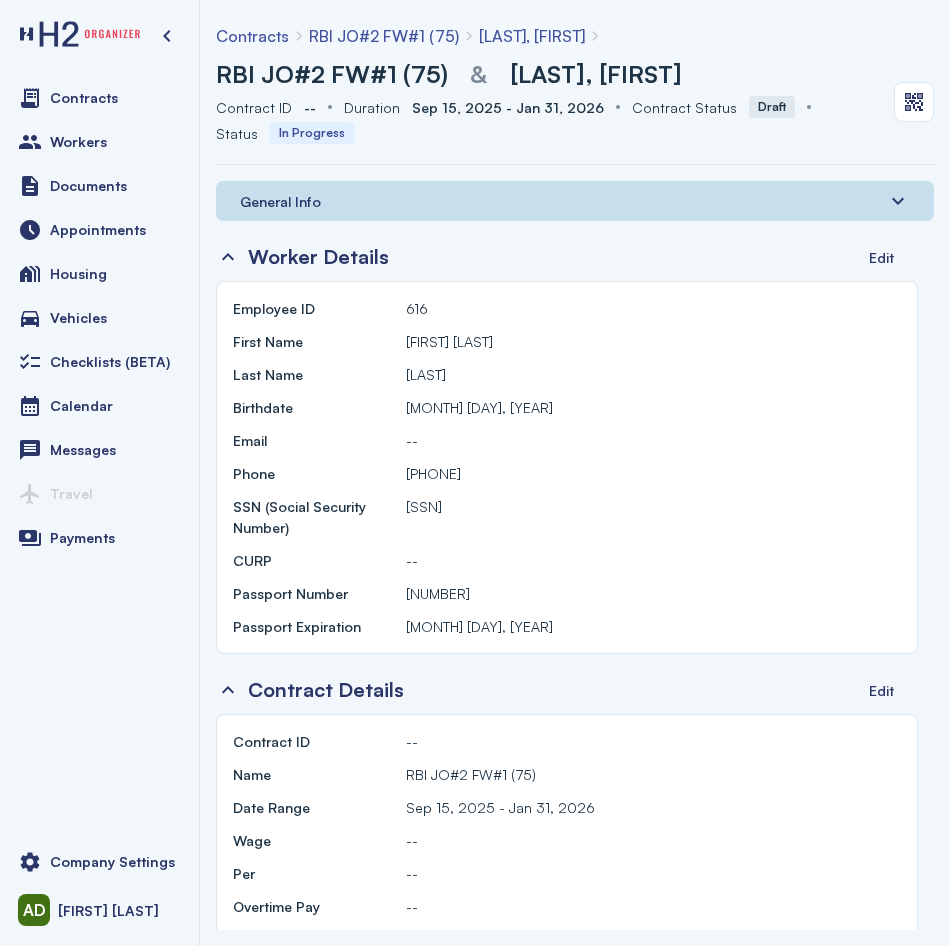 click on "General Info" at bounding box center [280, 201] 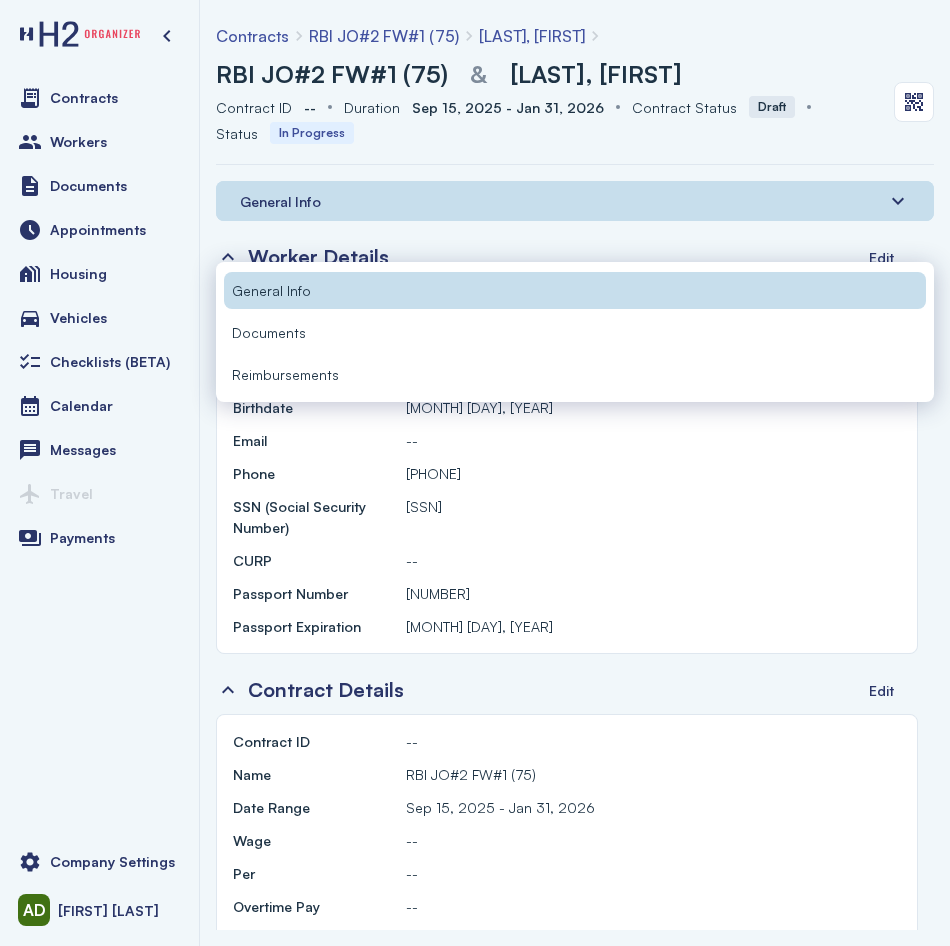 click on "Documents" at bounding box center (269, 332) 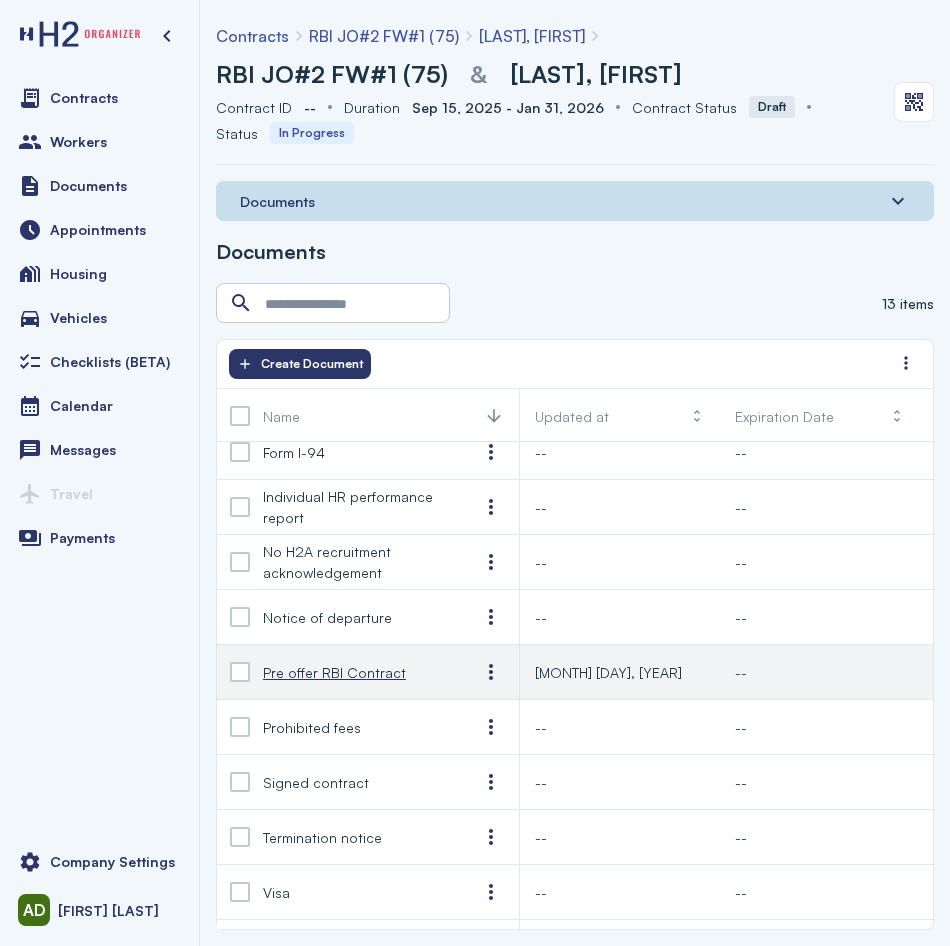 scroll, scrollTop: 200, scrollLeft: 0, axis: vertical 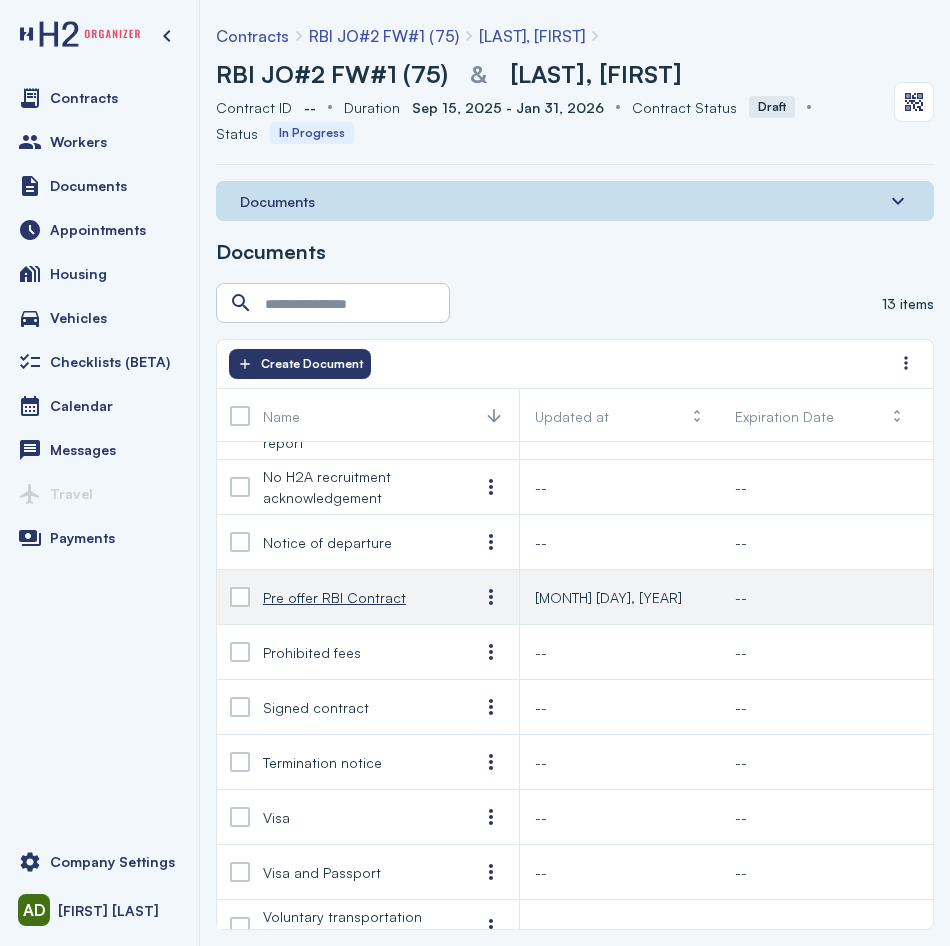 click on "Pre offer RBI Contract" at bounding box center (355, 597) 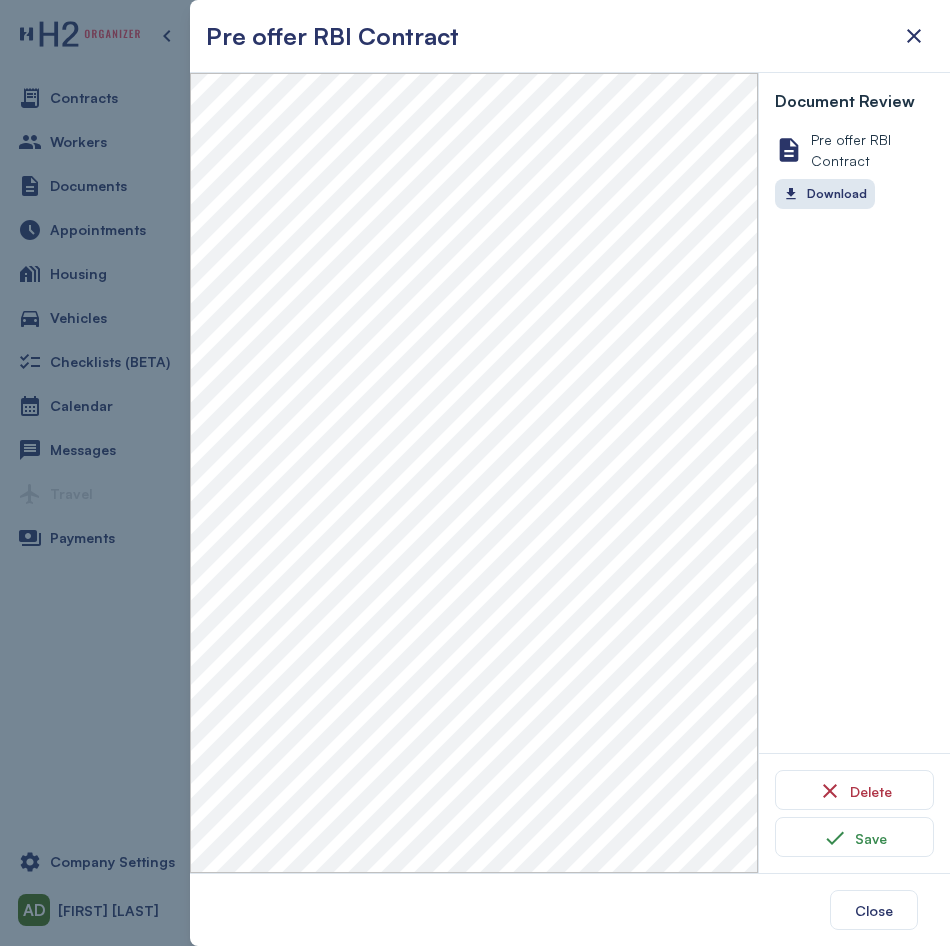 click at bounding box center (475, 473) 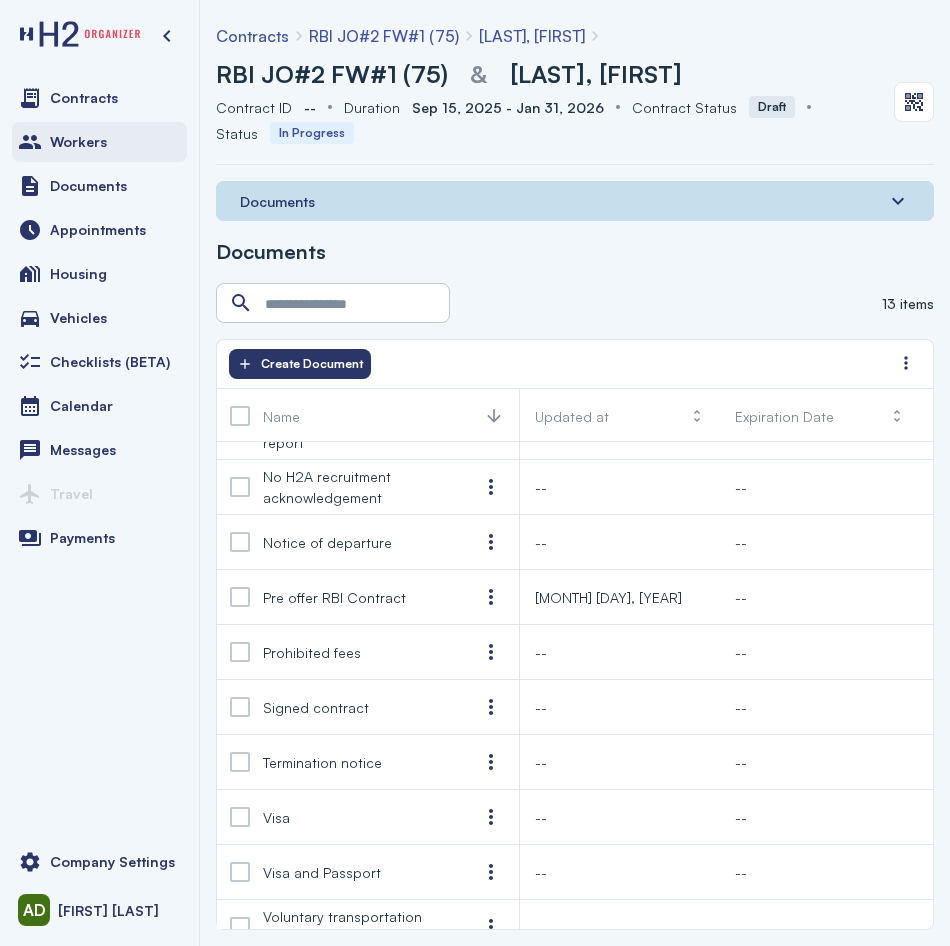 click on "Workers" at bounding box center (78, 142) 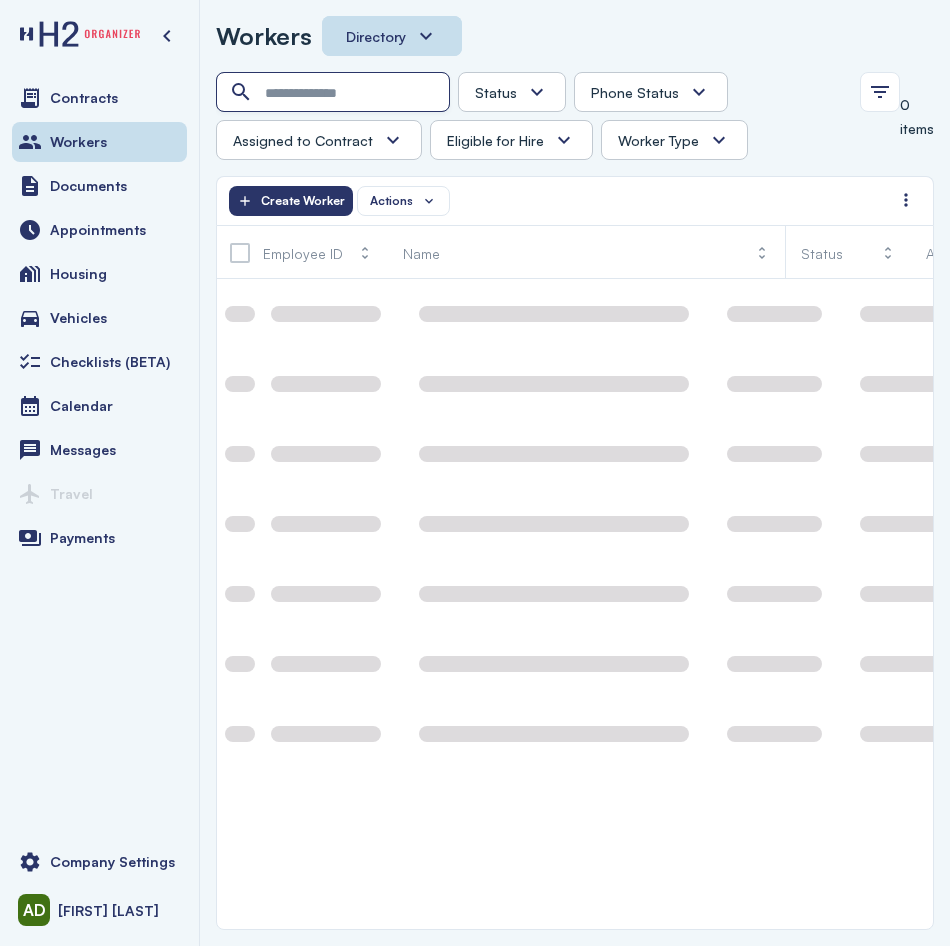 click at bounding box center [335, 93] 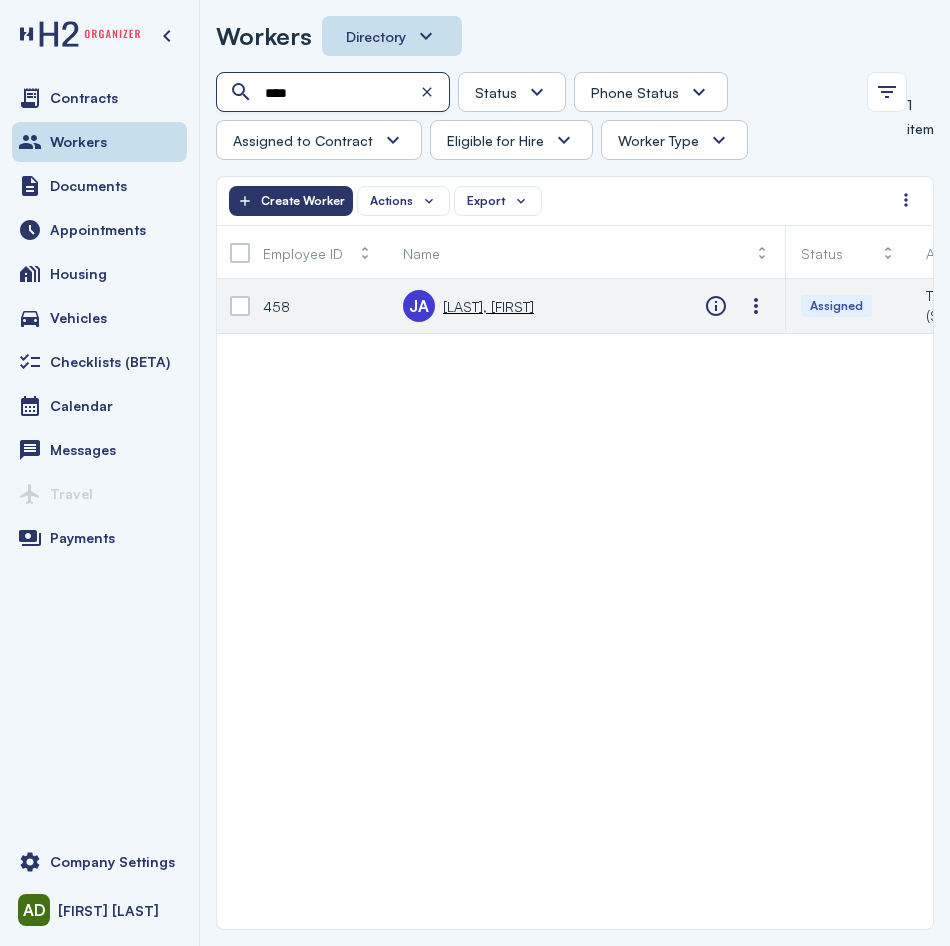 type on "****" 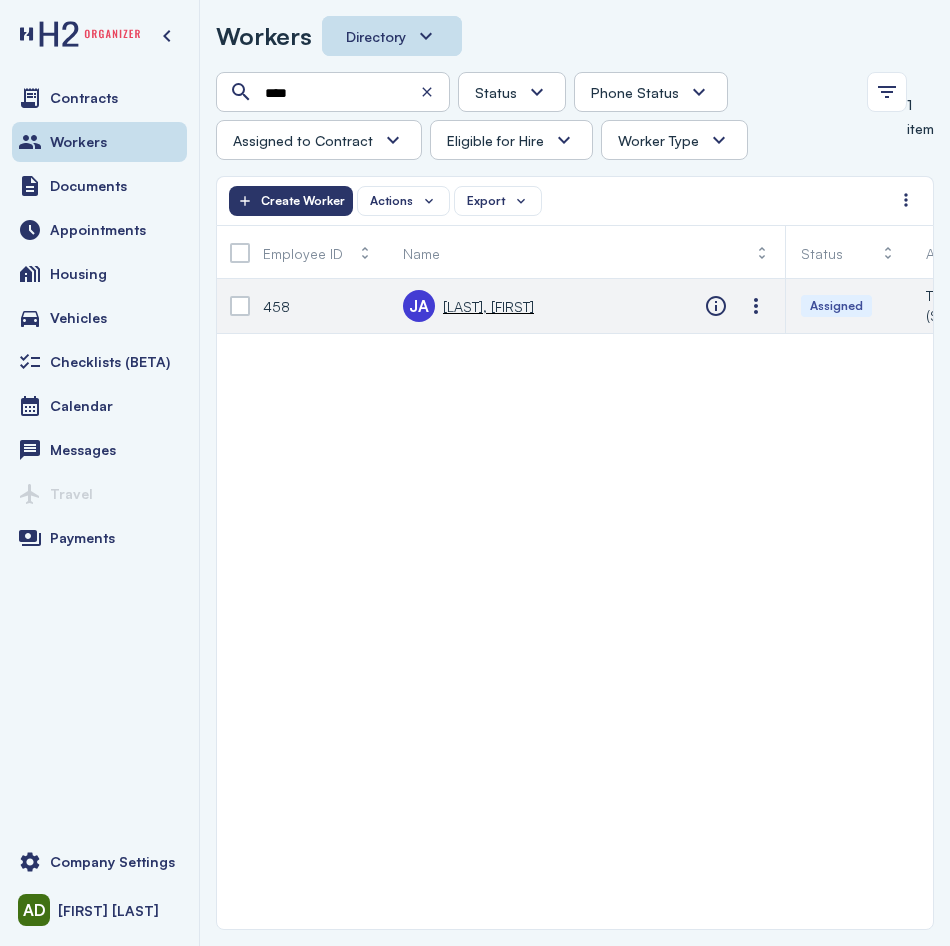 click on "Assigned" at bounding box center (848, 306) 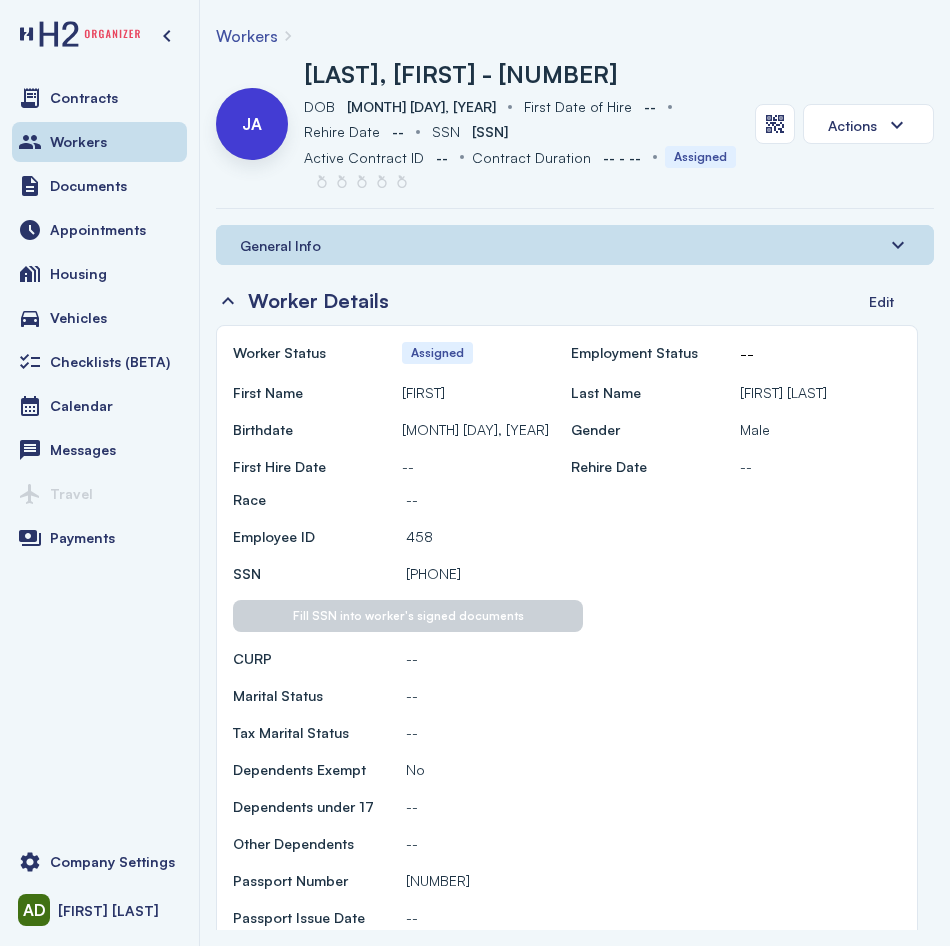 click on "Assigned" at bounding box center [437, 353] 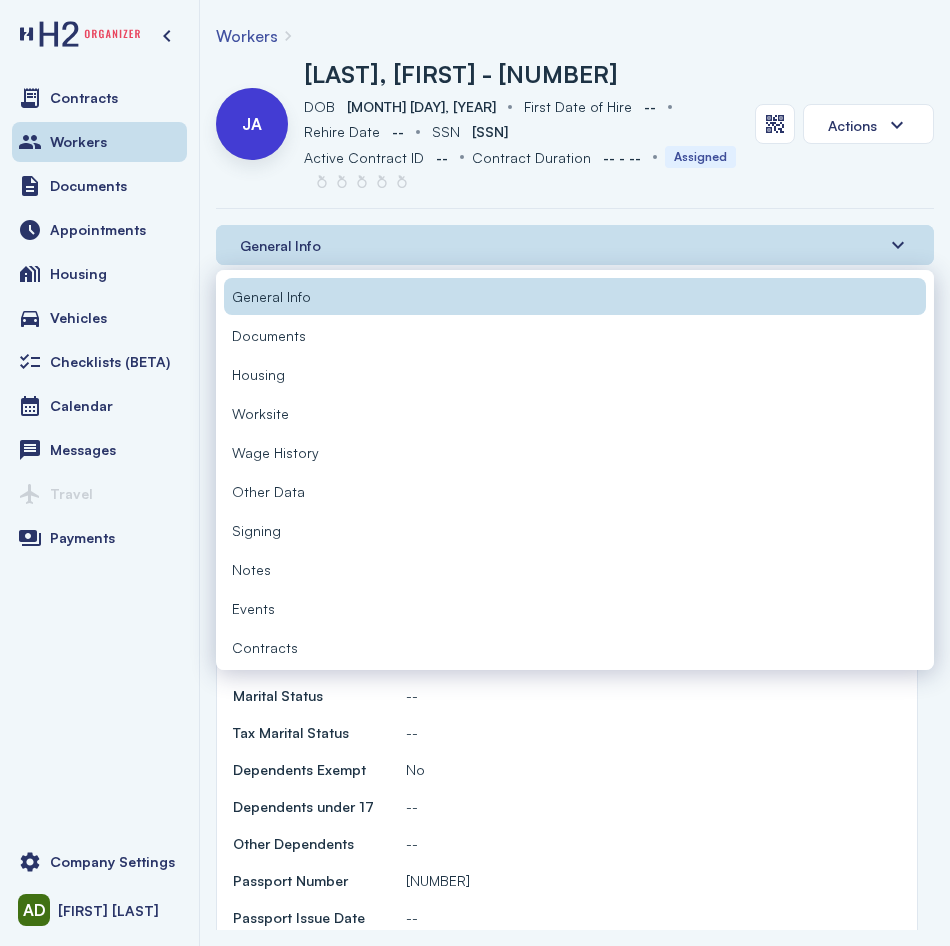 click on "Contracts" at bounding box center [575, 647] 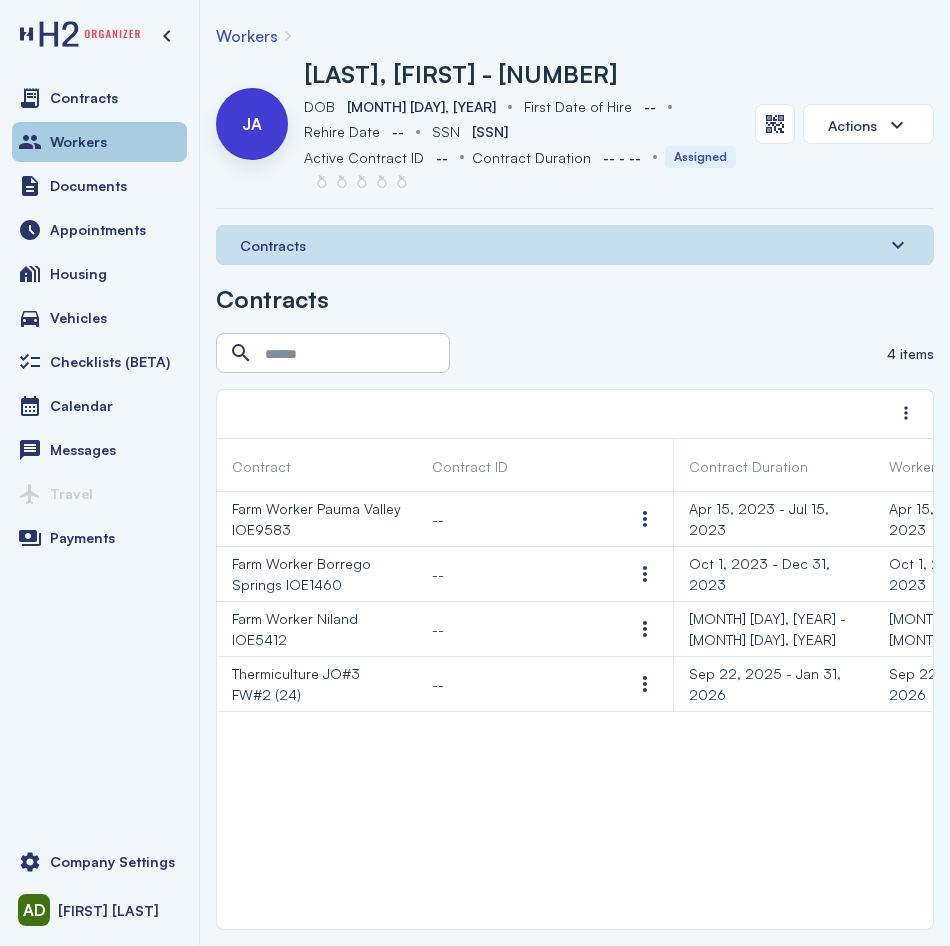 click on "Workers" at bounding box center [78, 142] 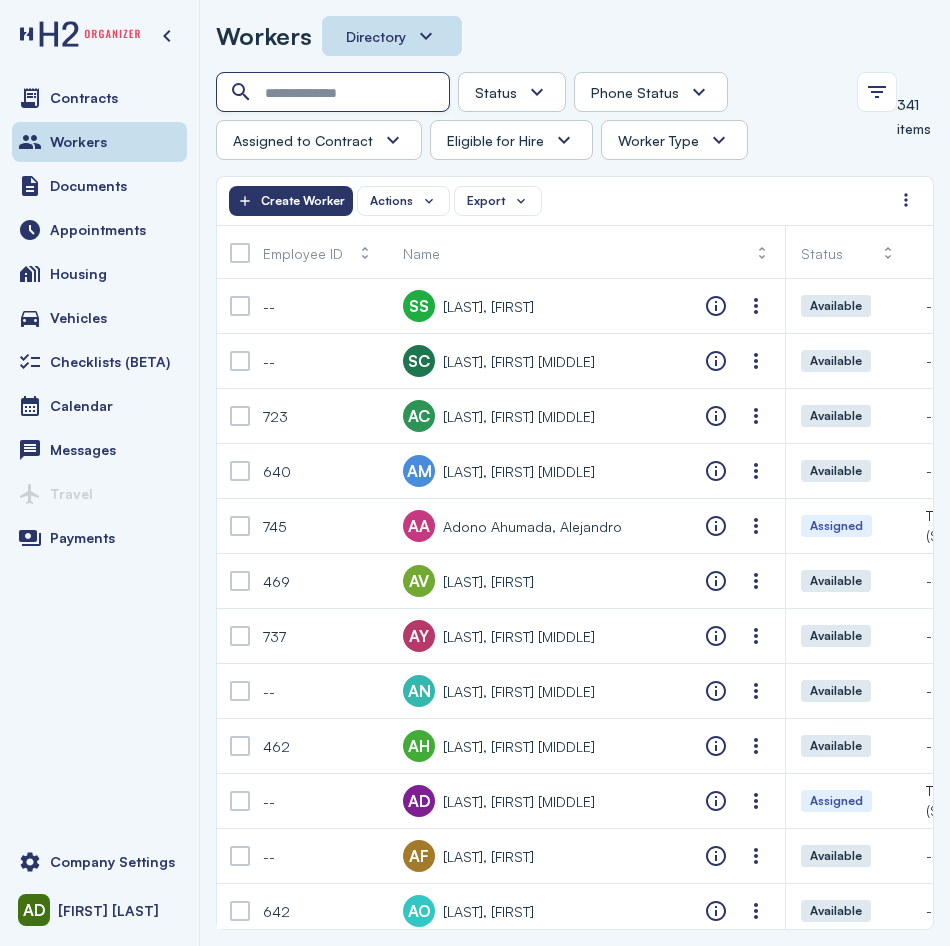 click at bounding box center [335, 93] 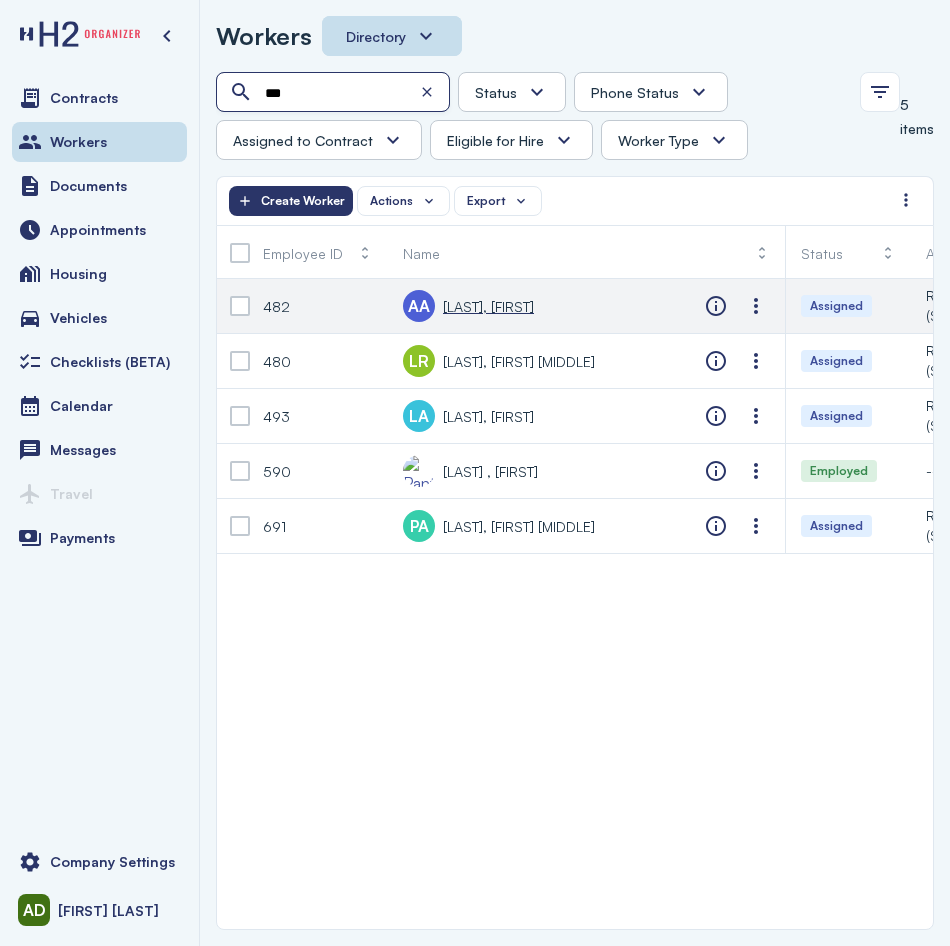type on "***" 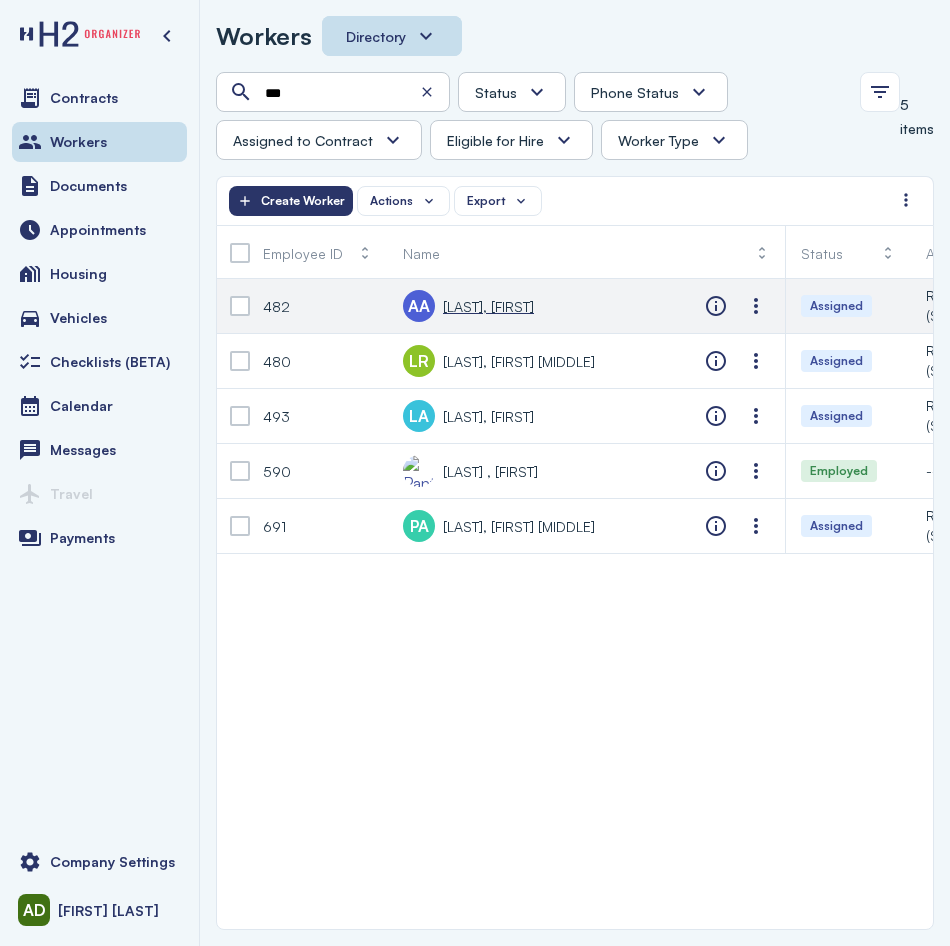 click on "[LAST], [FIRST]" at bounding box center [488, 306] 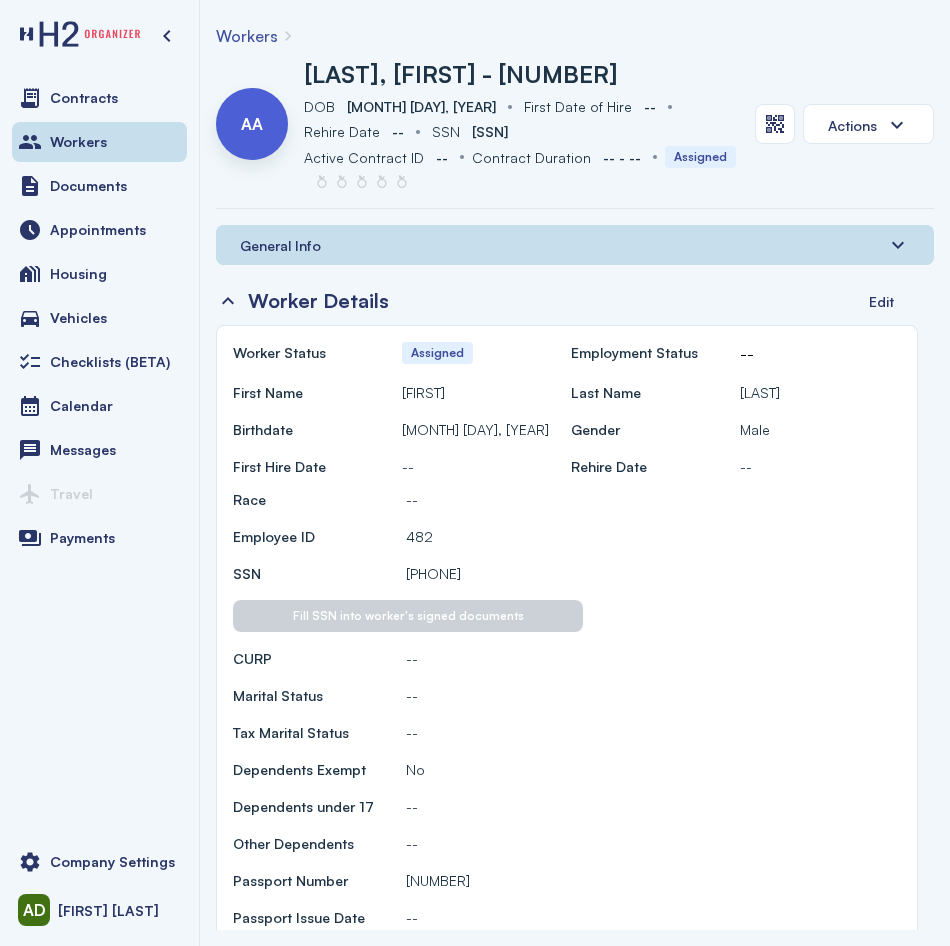 click on "General Info" at bounding box center [575, 245] 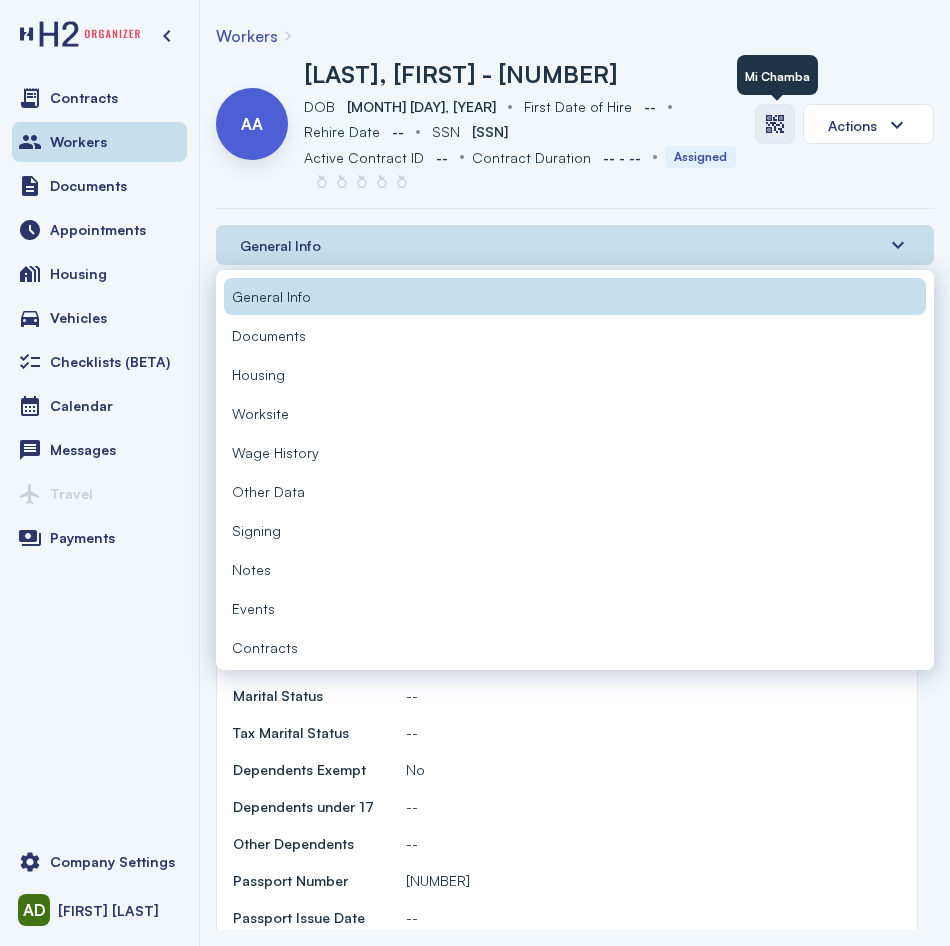 click at bounding box center (775, 124) 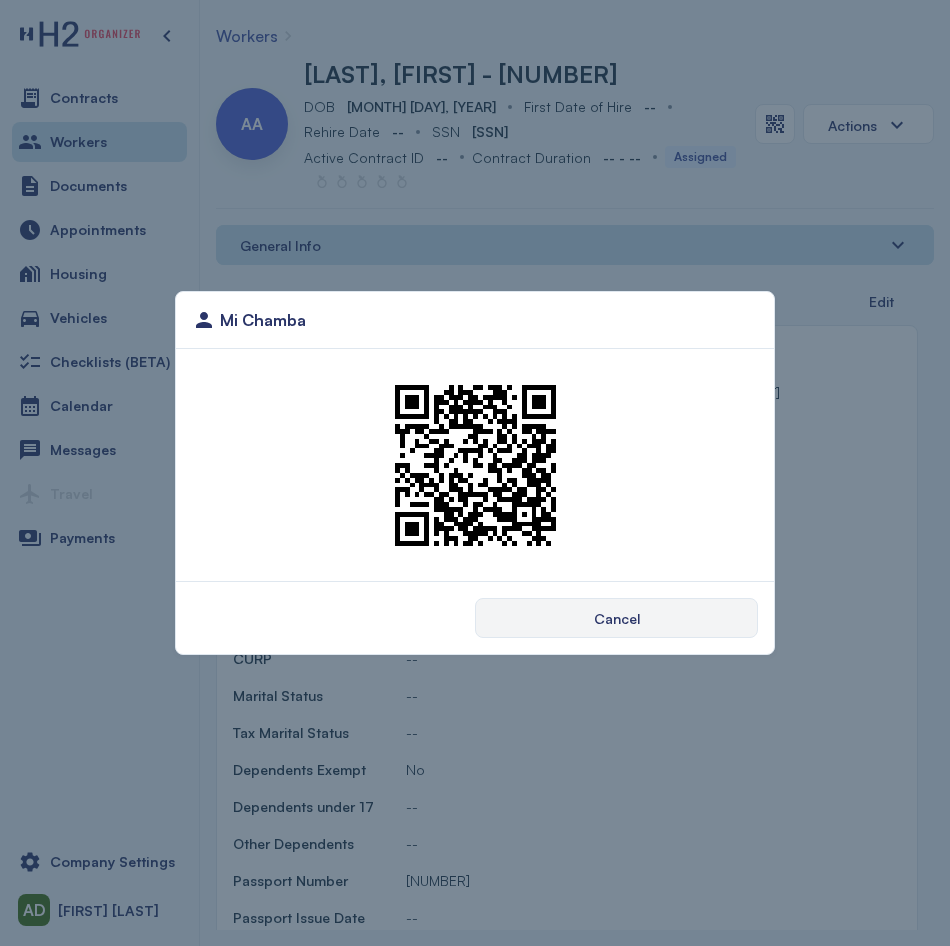 drag, startPoint x: 699, startPoint y: 130, endPoint x: 695, endPoint y: 116, distance: 14.56022 